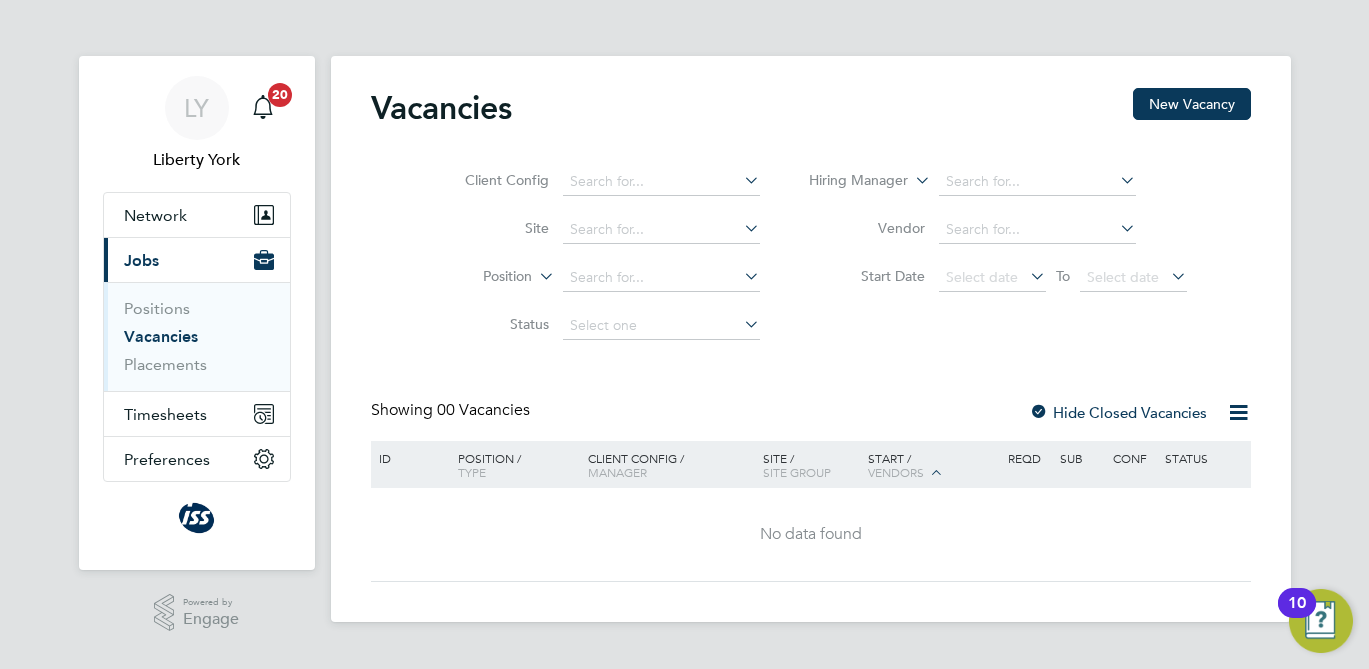 scroll, scrollTop: 0, scrollLeft: 0, axis: both 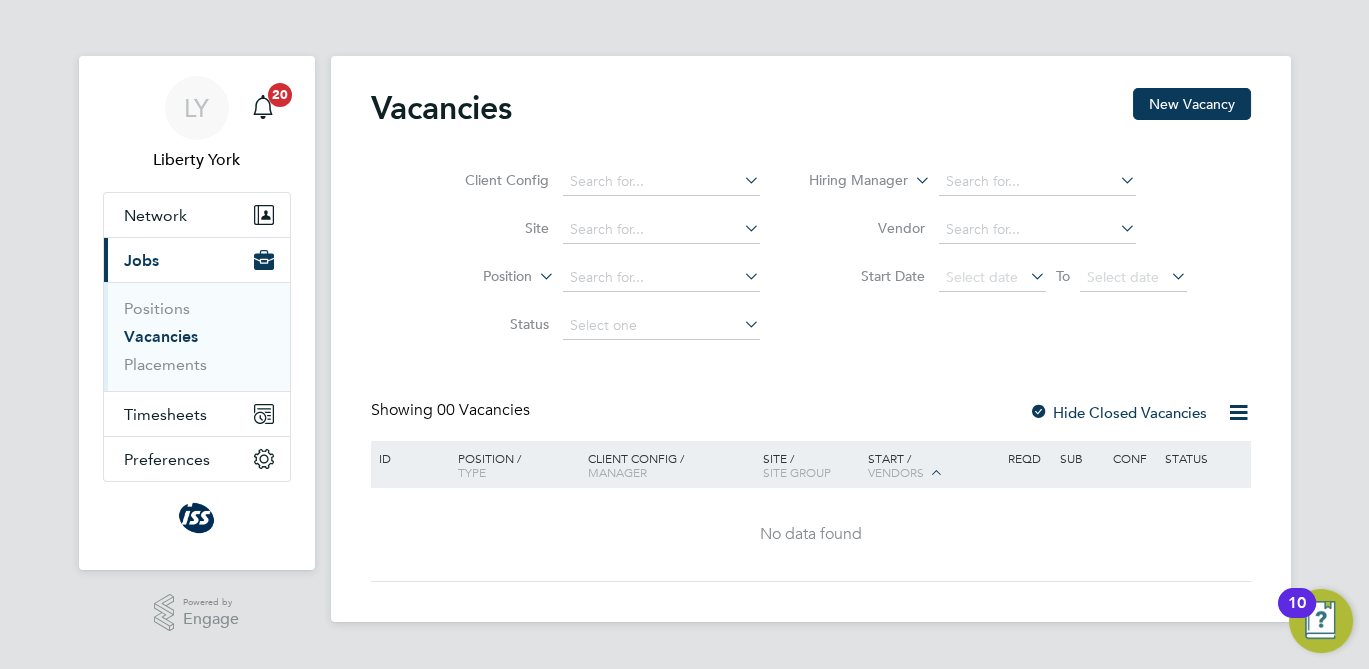 click on "Vacancies New Vacancy Client Config     Site     Position     Status   Hiring Manager     Vendor   Start Date
Select date
To
Select date
Showing   00 Vacancies Hide Closed Vacancies ID  Position / Type   Client Config / Manager Site / Site Group Start / Vendors   Reqd Sub Conf Status No data found Show   more" 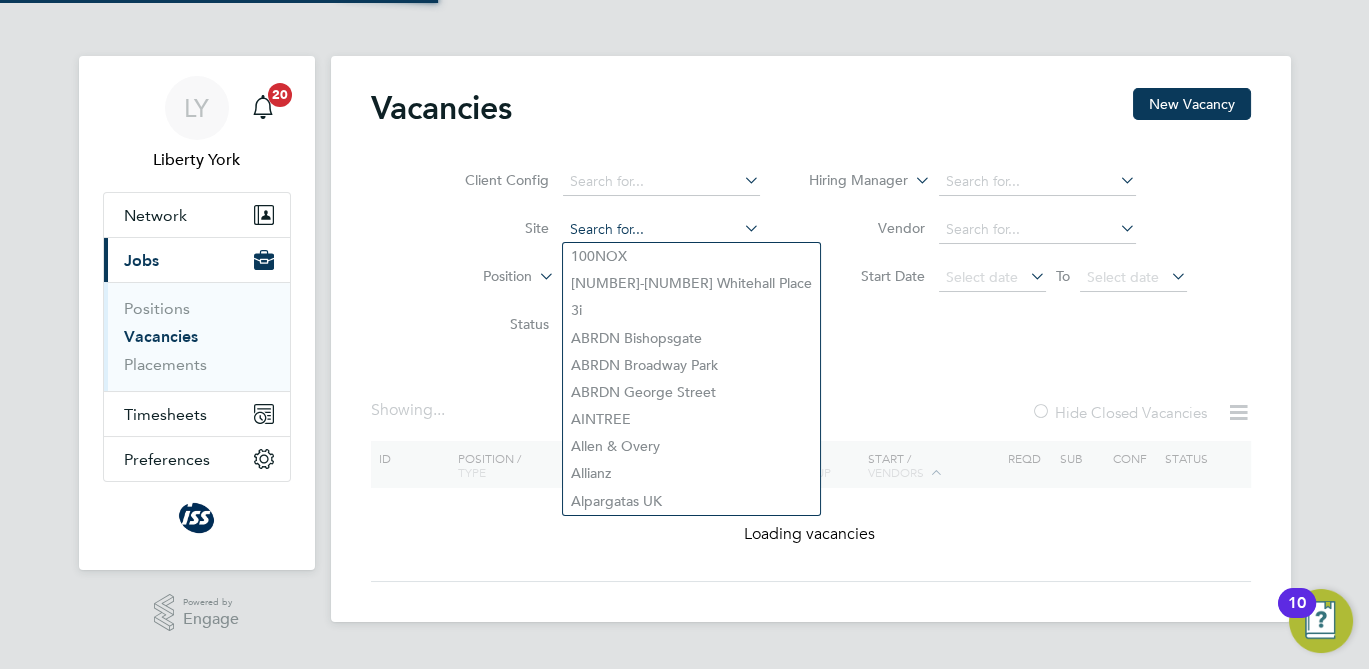 click on "Vacancies New Vacancy Client Config     Site     Position     Status   Hiring Manager     Vendor   Start Date
Select date
To
Select date
Showing ...   Hide Closed Vacancies ID  Position / Type   Client Config / Manager Site / Site Group Start / Vendors   Reqd Sub Conf Status Loading vacancies Show   more M T W T F S S M T W T F S S Download vacancies report 100NOX 3-8 Whitehall Place 3i ABRDN Bishopsgate ABRDN Broadway Park ABRDN George Street AINTREE Allen & Overy Allianz Alpargatas UK" 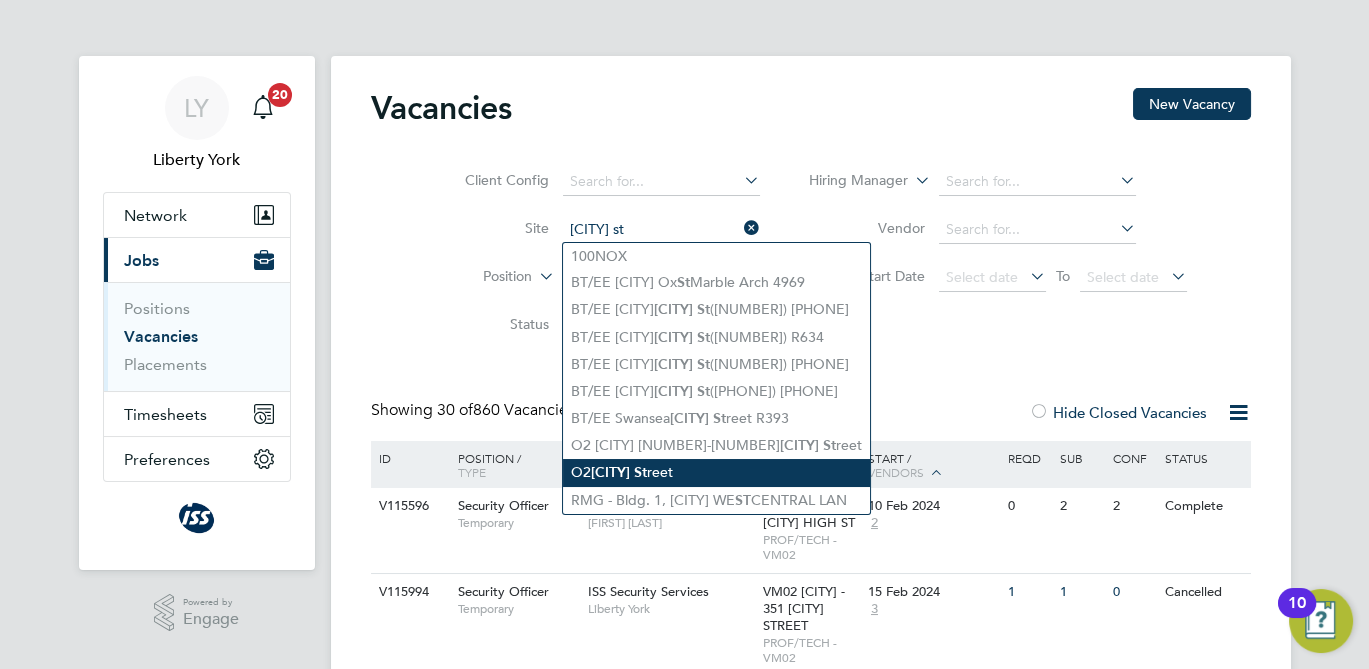 click on "O2  Oxford   St reet" 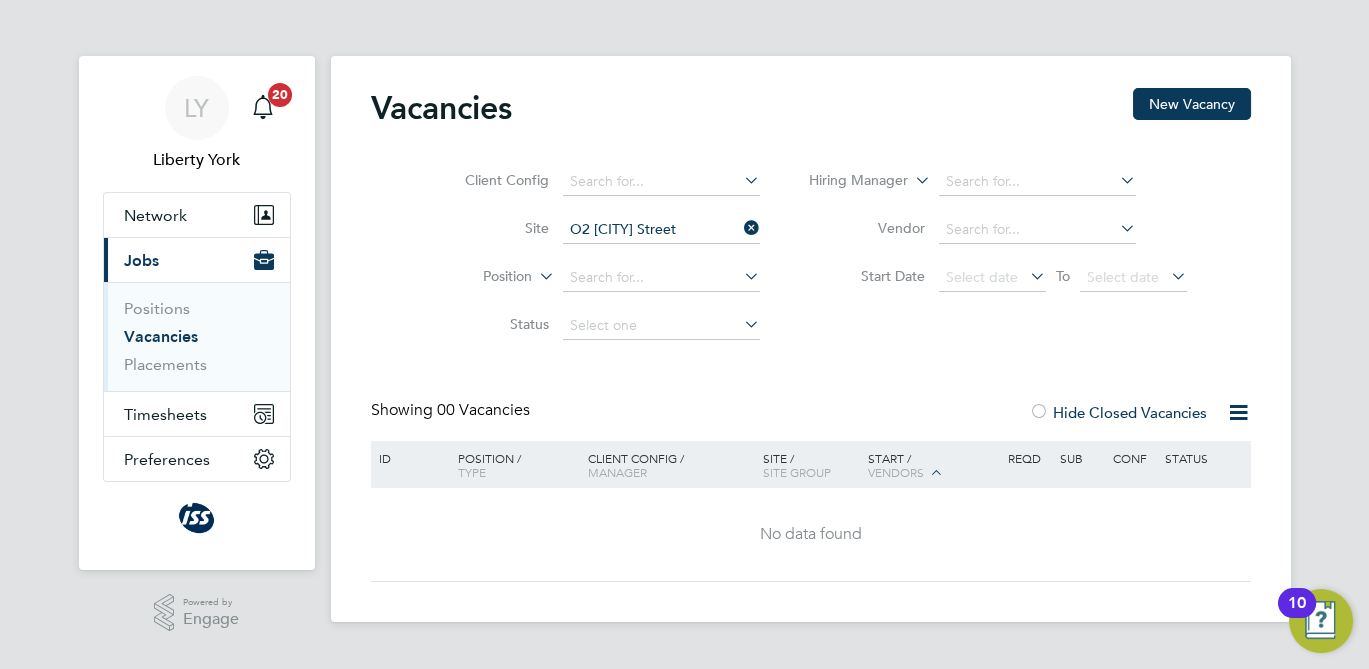 click 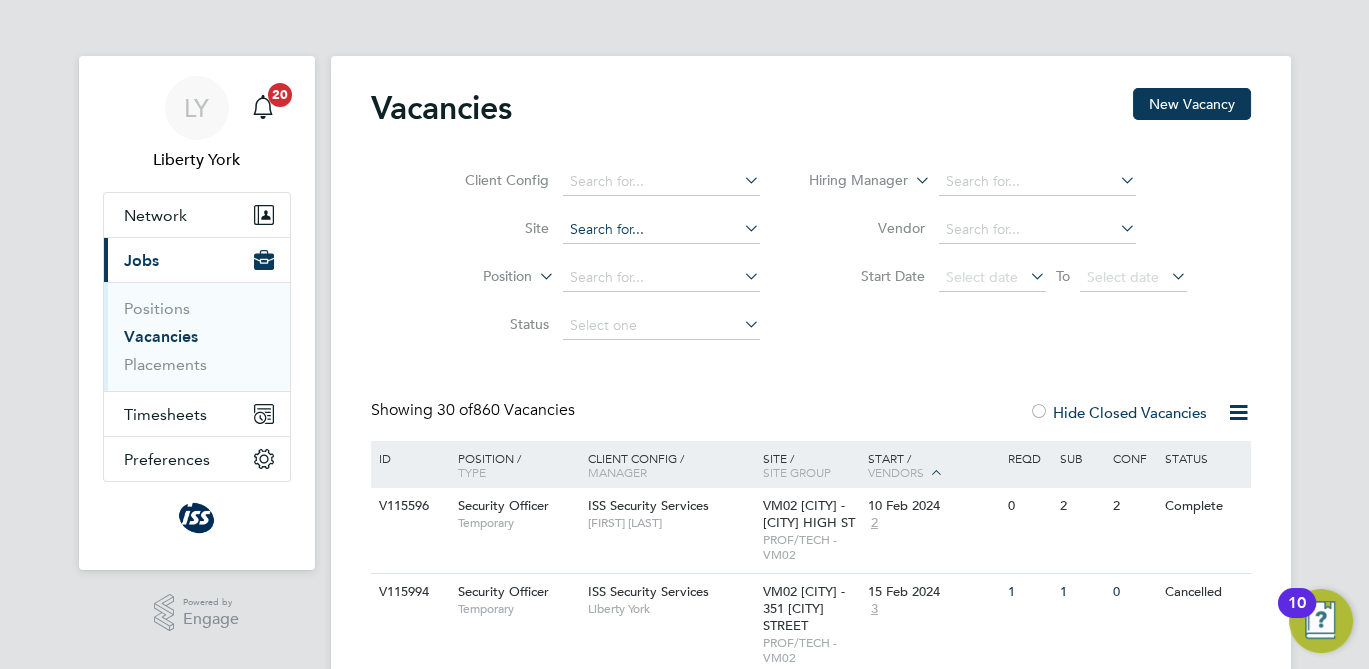click 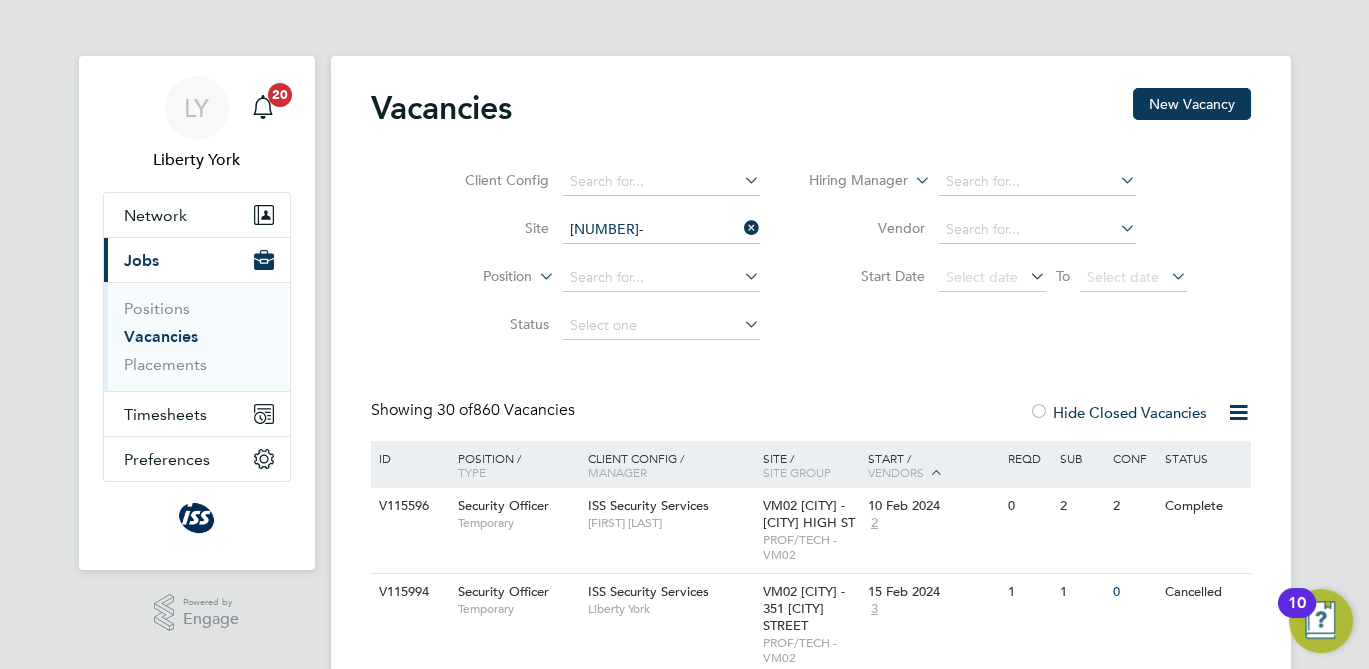 click on "142-" 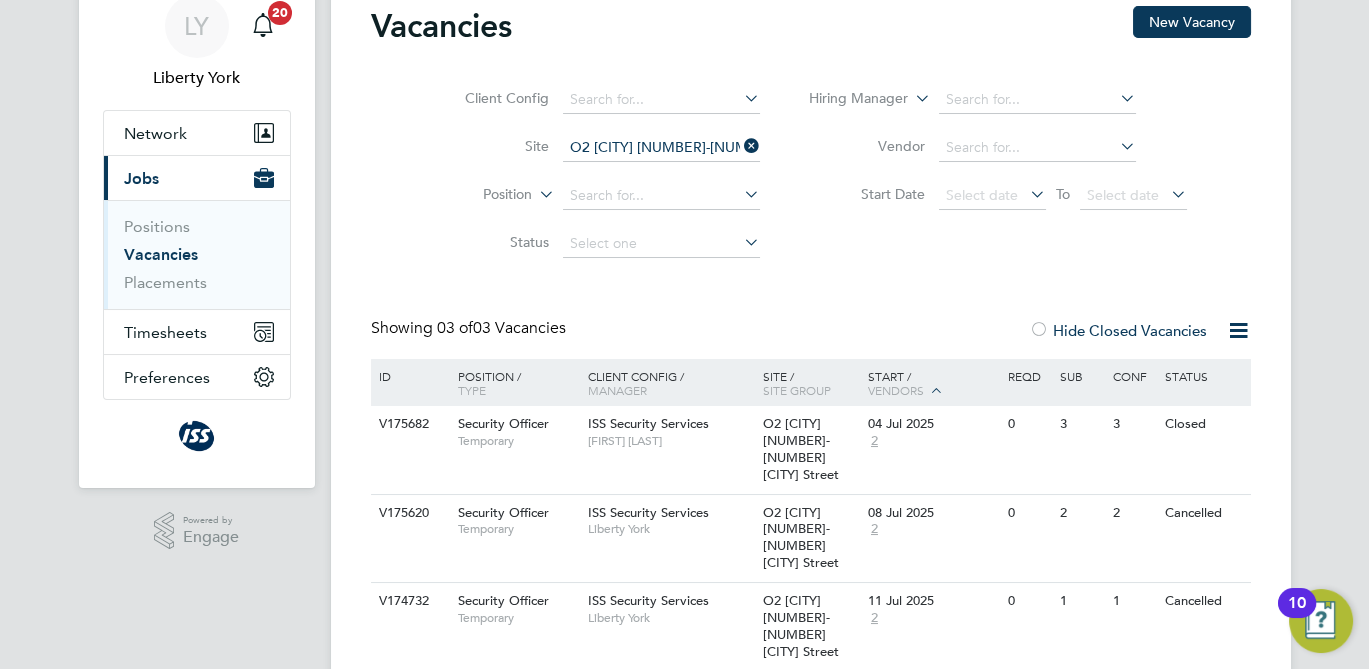 scroll, scrollTop: 105, scrollLeft: 0, axis: vertical 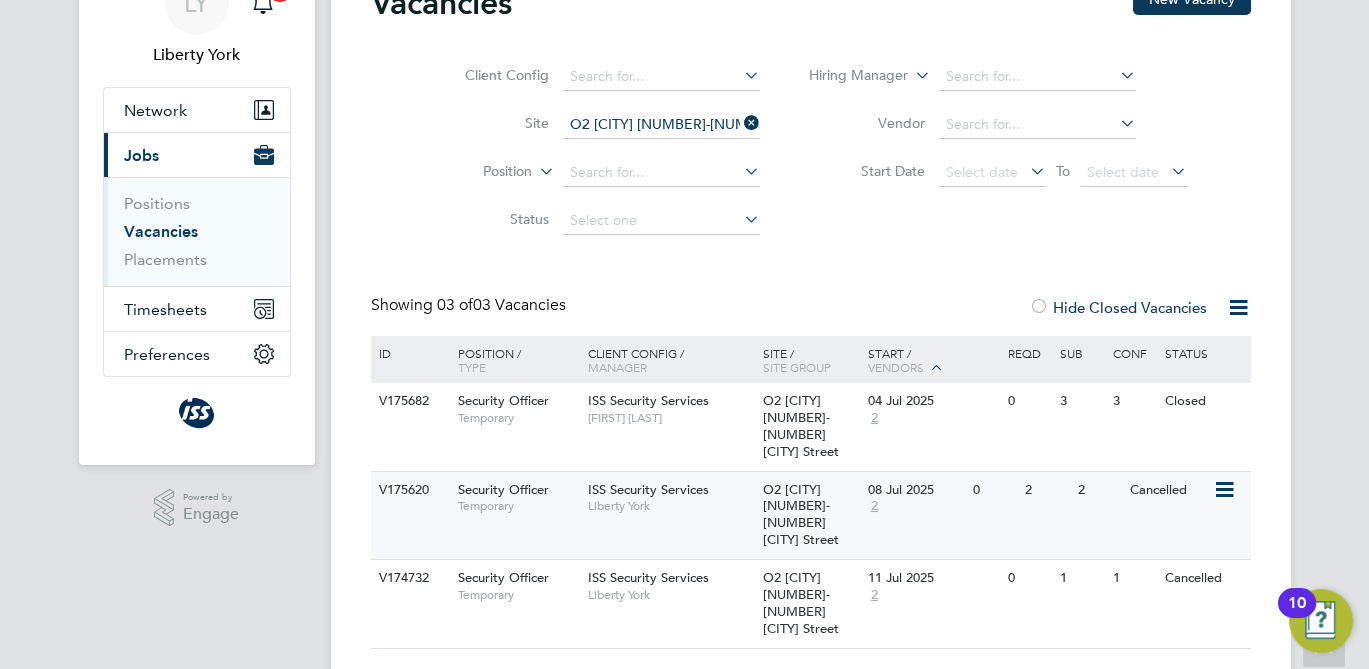 click on "2" 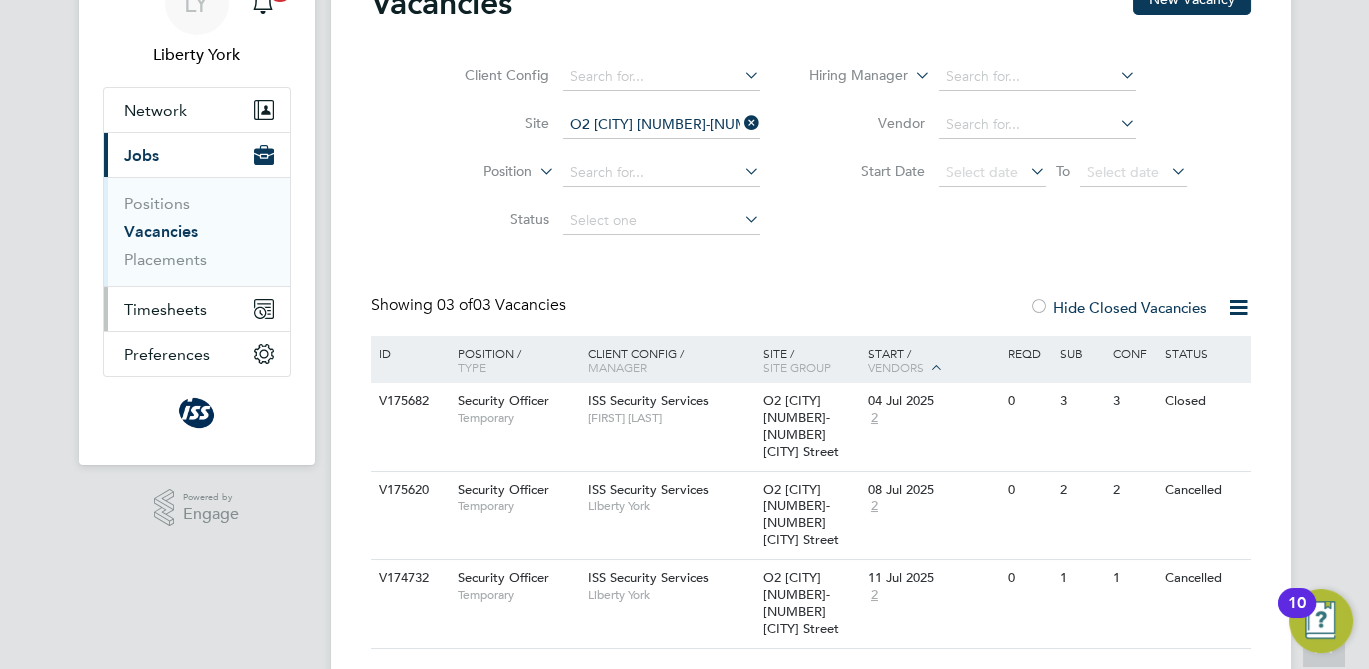 click on "Timesheets" at bounding box center (197, 309) 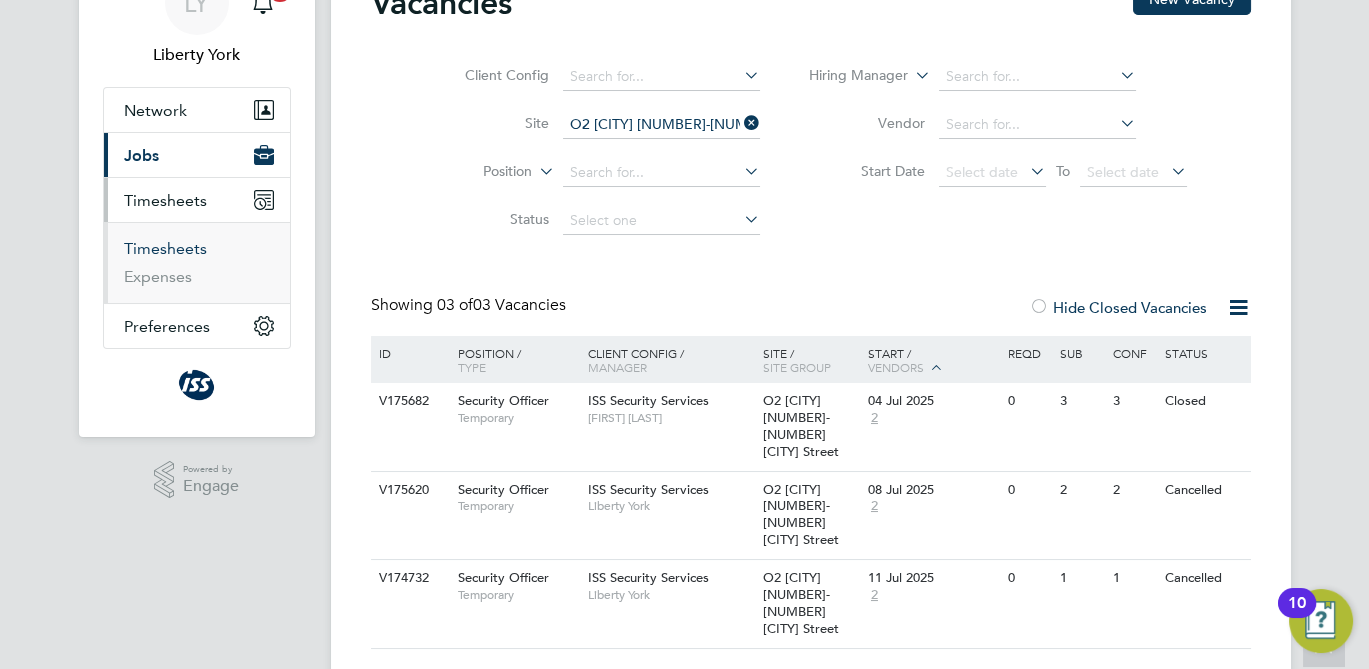 click on "Timesheets" at bounding box center [165, 248] 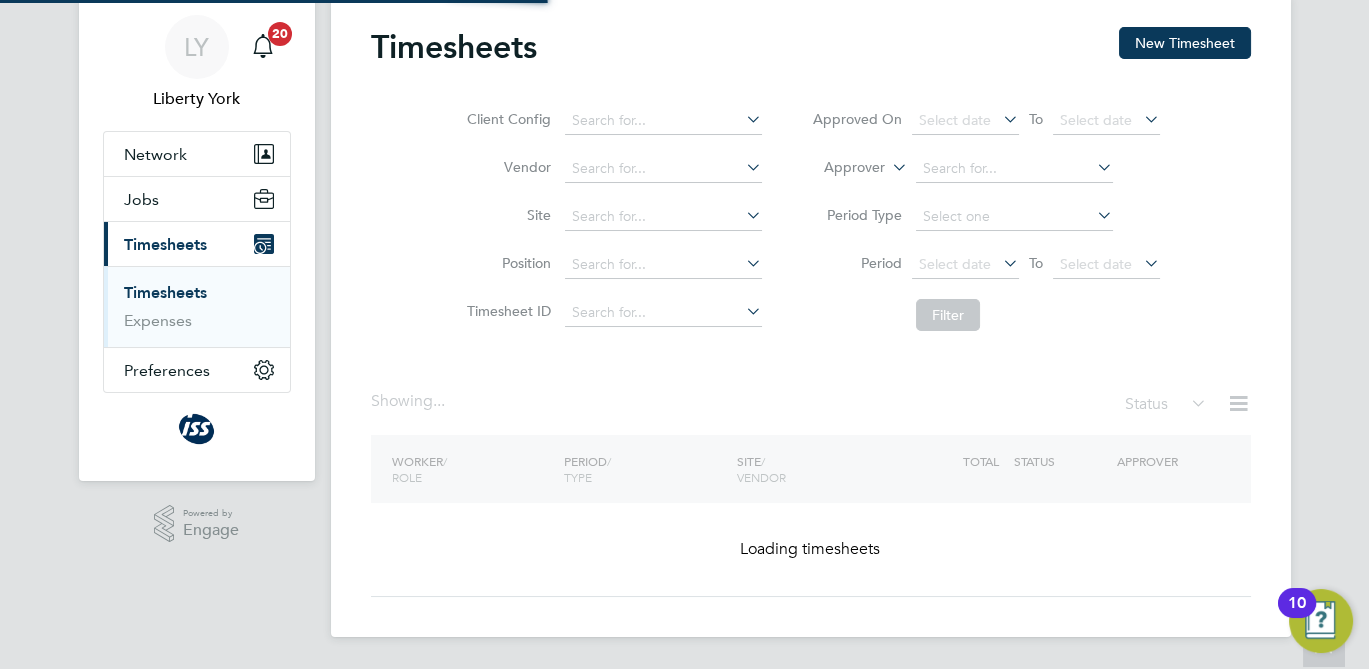 scroll, scrollTop: 0, scrollLeft: 0, axis: both 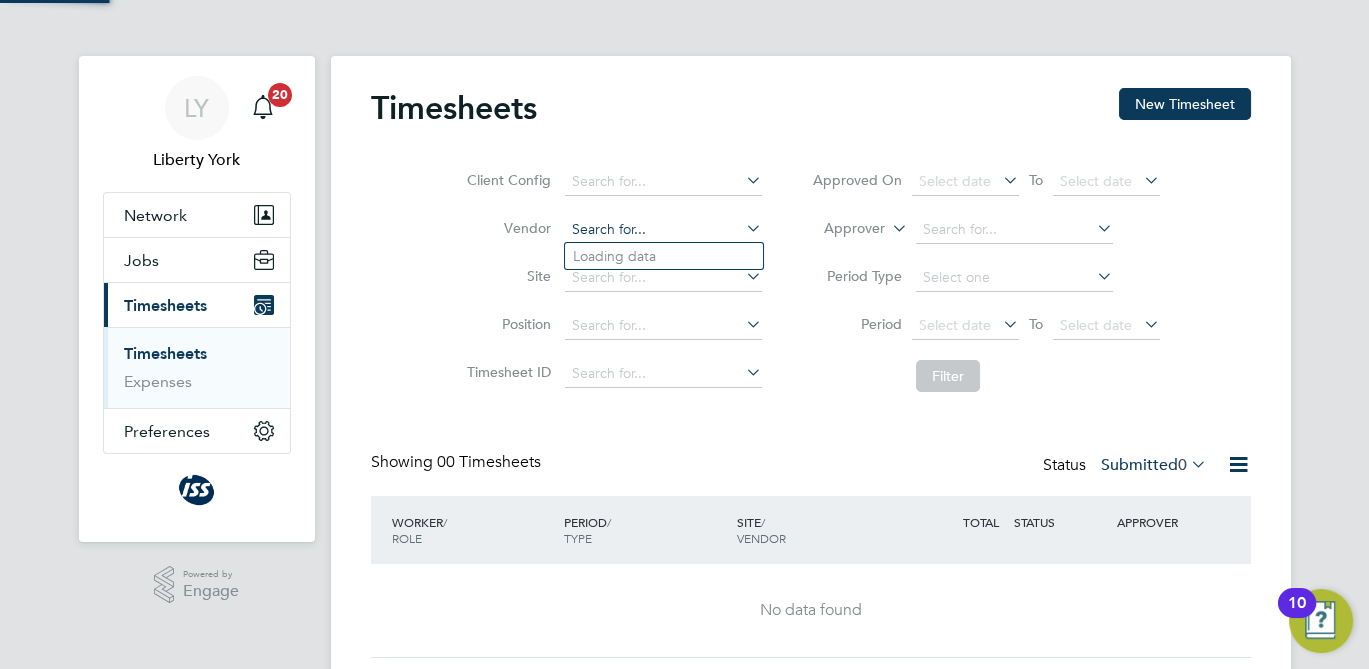 click 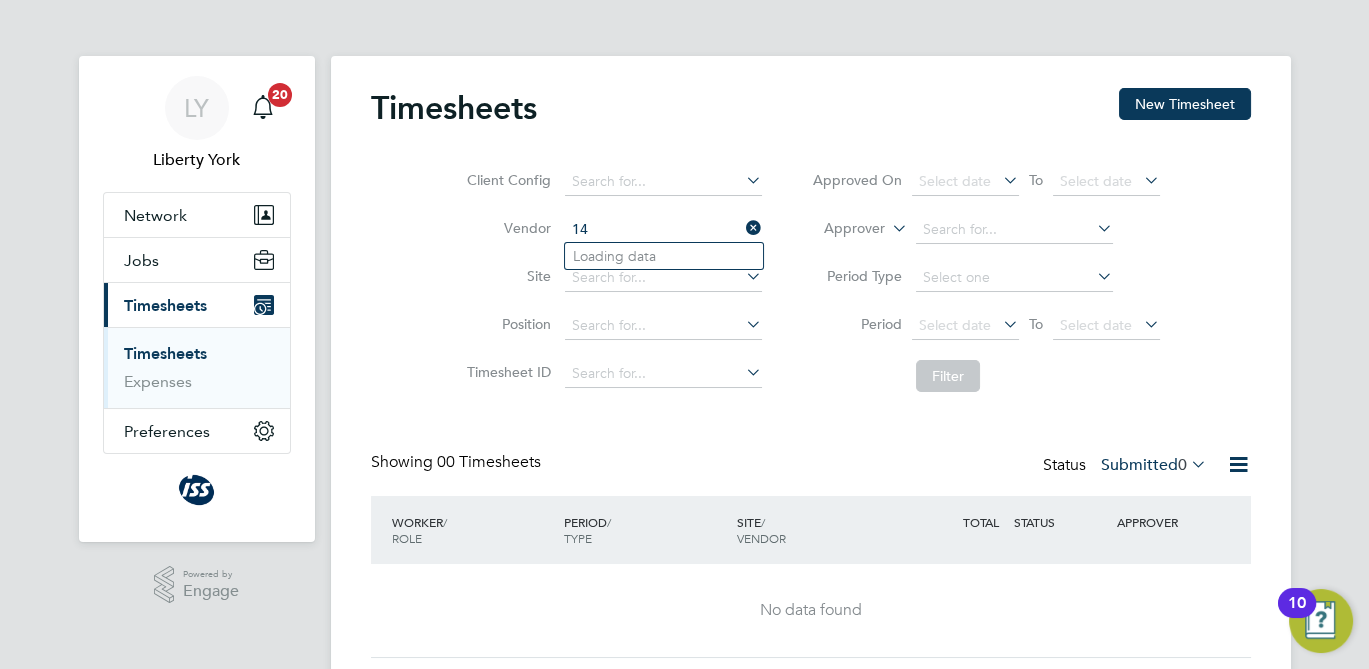 type on "1" 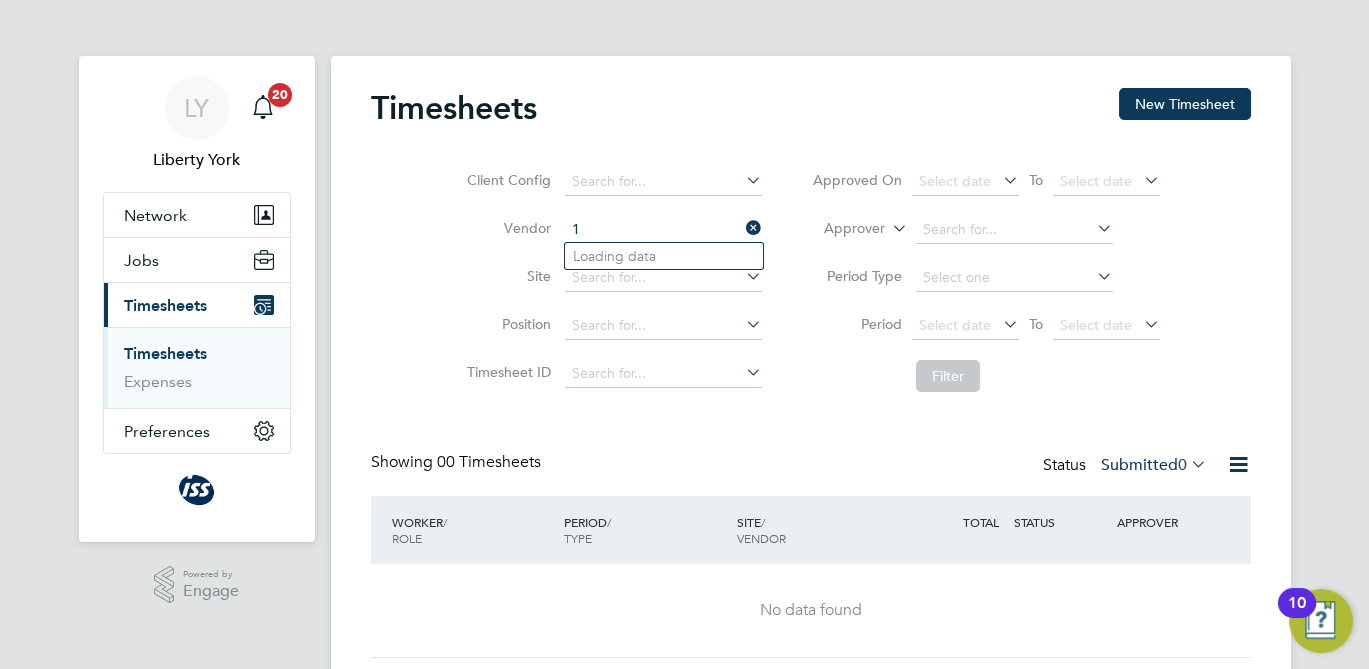 type 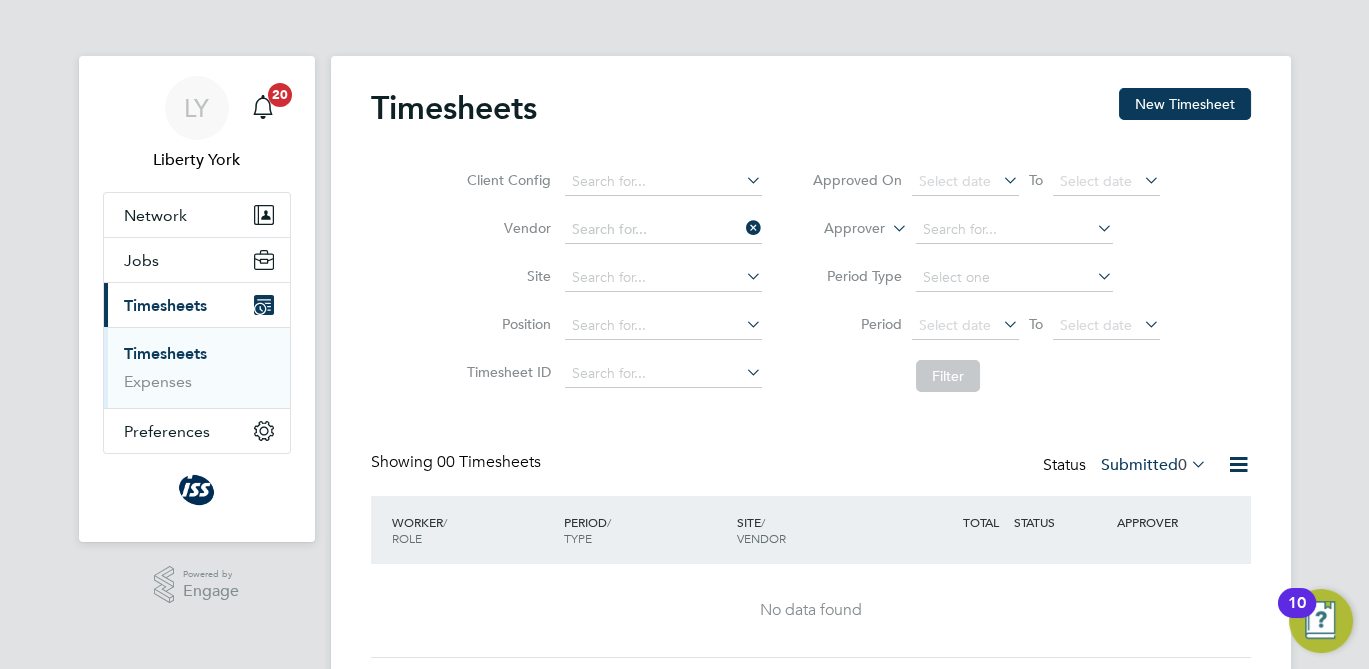 click on "Period" 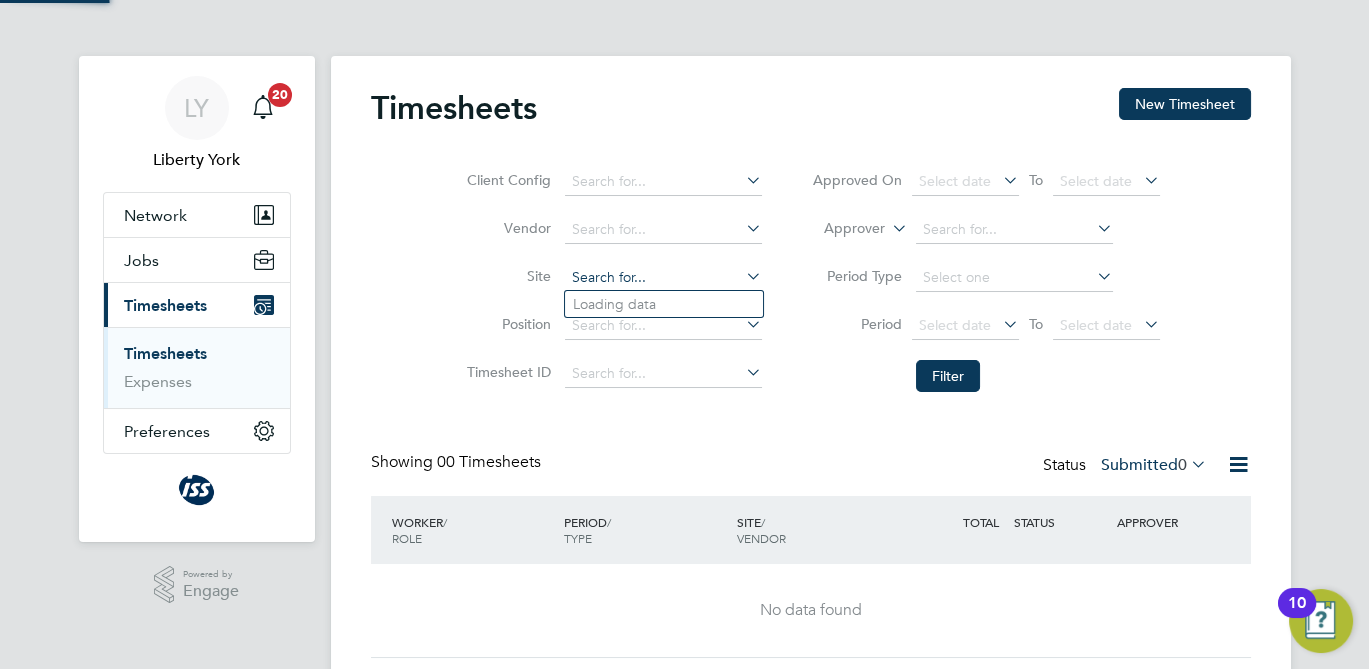 click 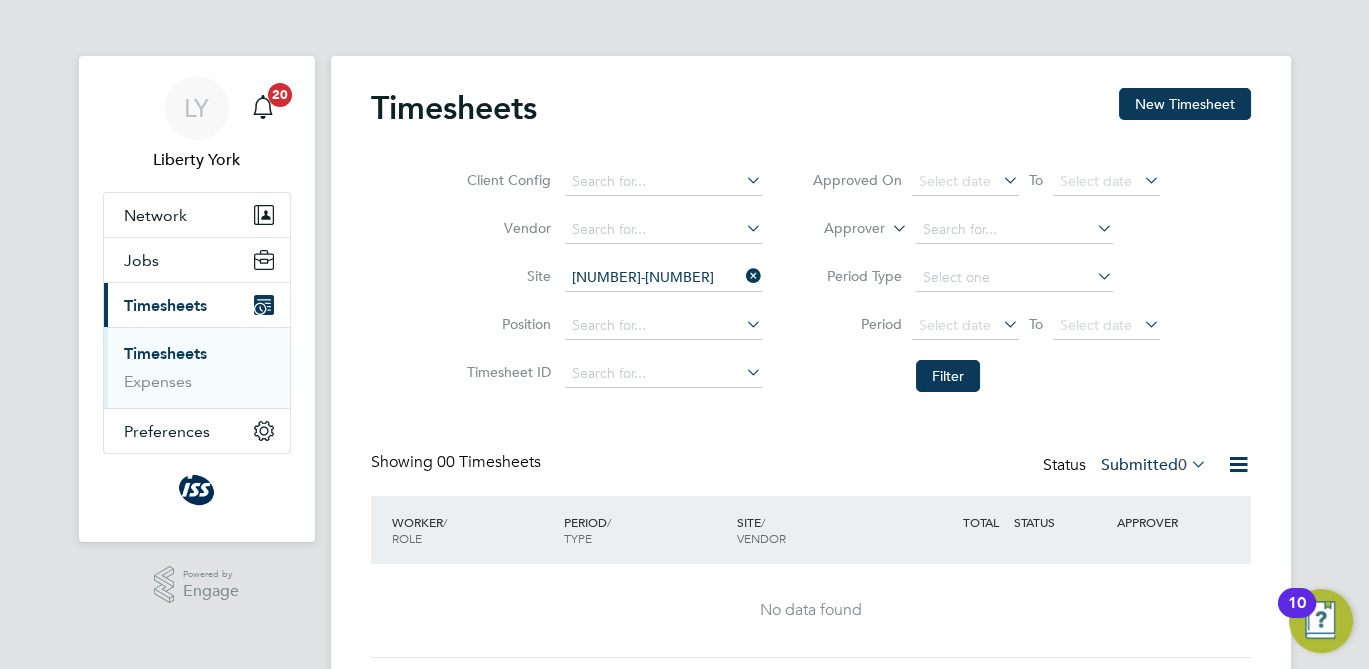 click on "142-144" 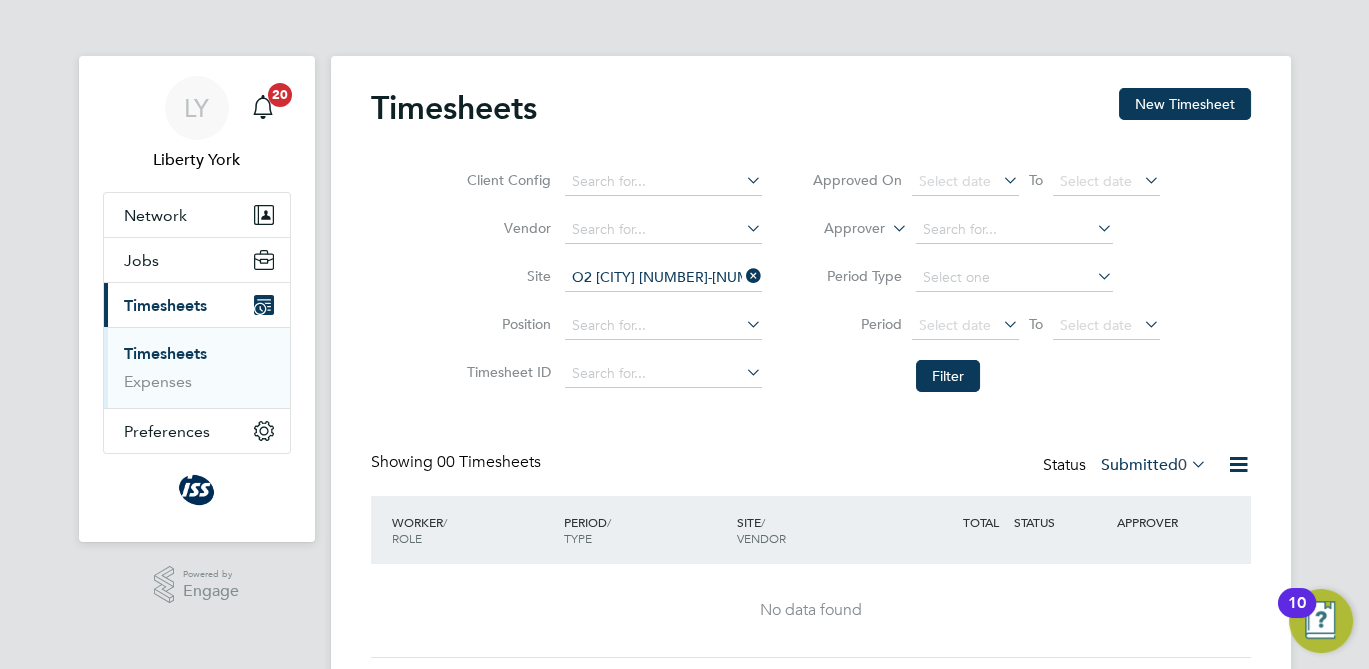 click on "0" 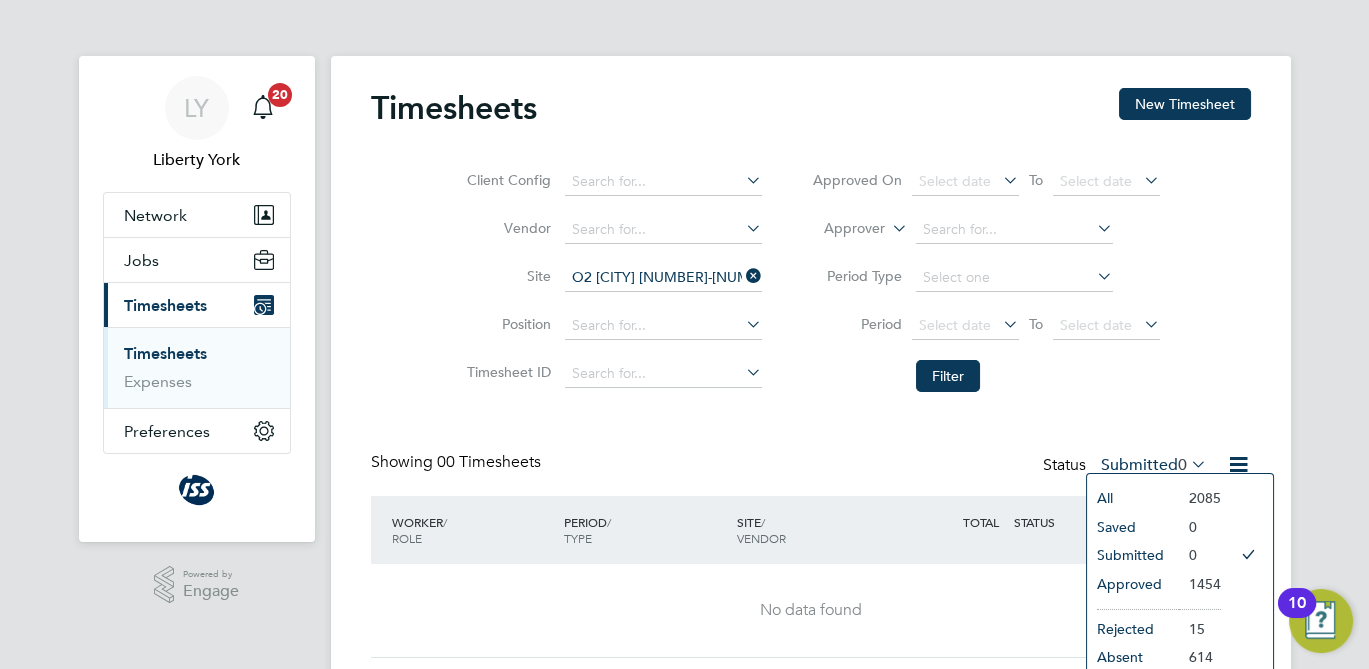 click on "All" 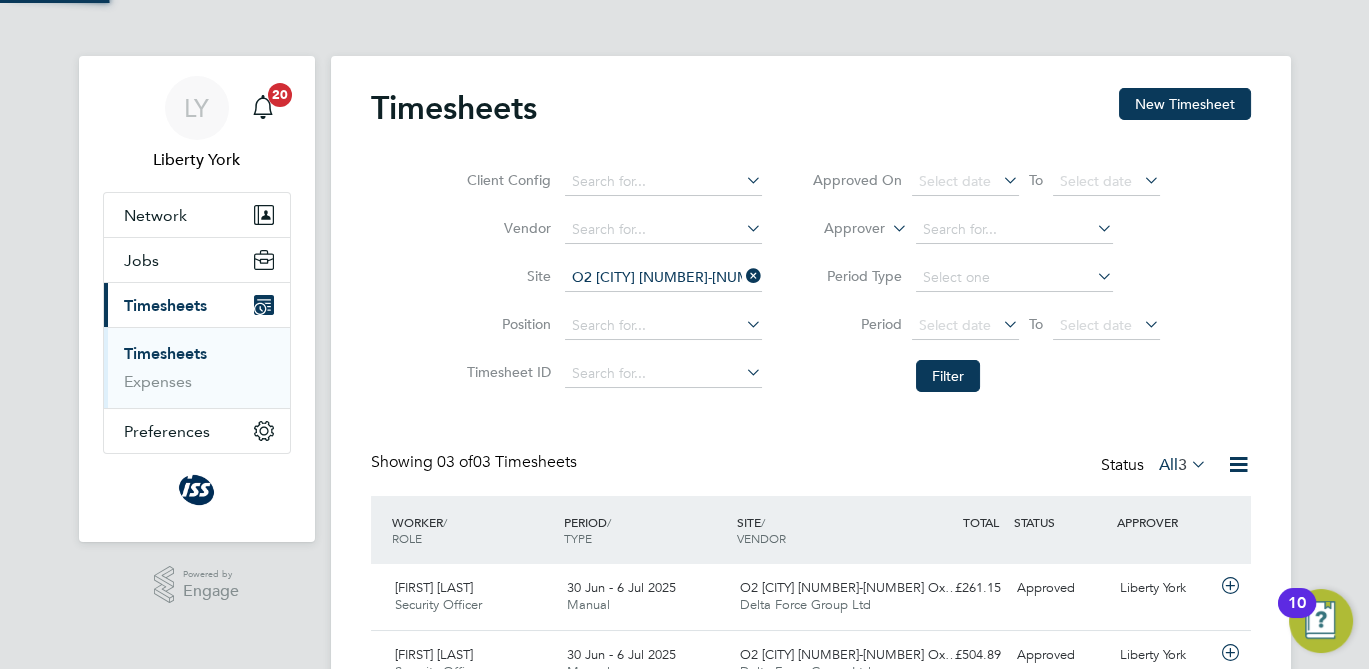 scroll, scrollTop: 9, scrollLeft: 9, axis: both 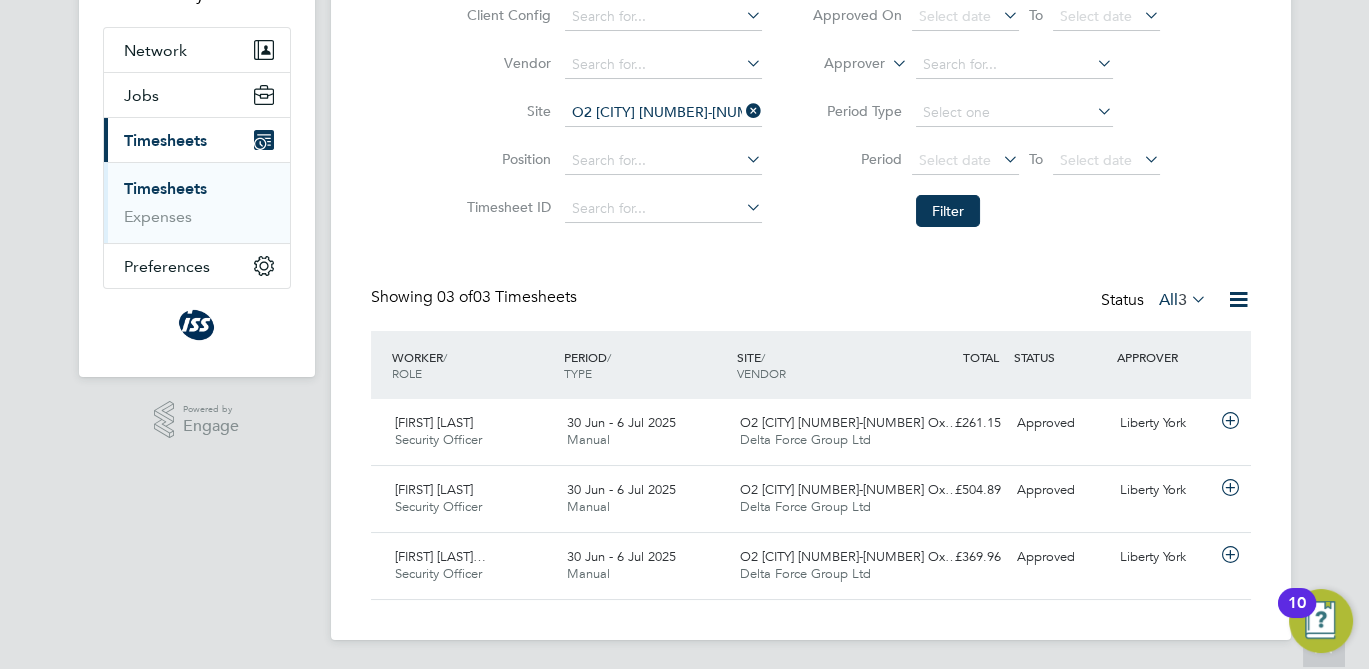 drag, startPoint x: 1119, startPoint y: 424, endPoint x: 1265, endPoint y: 475, distance: 154.65121 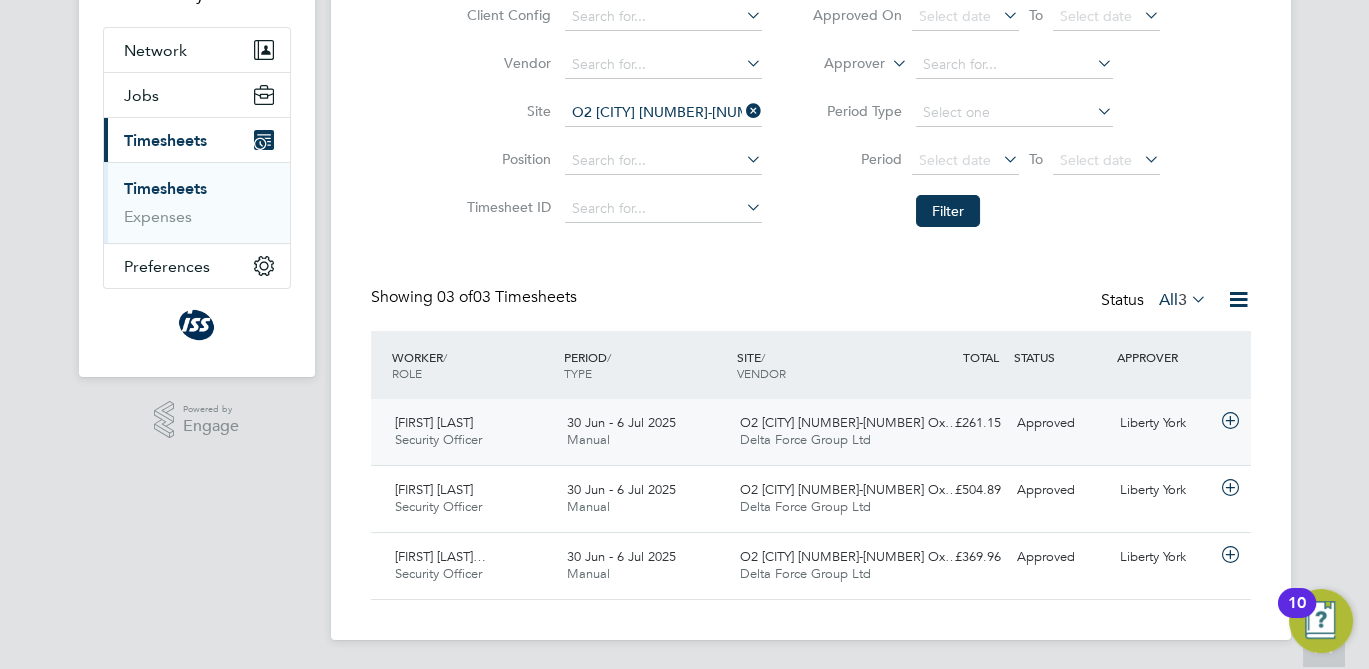 click 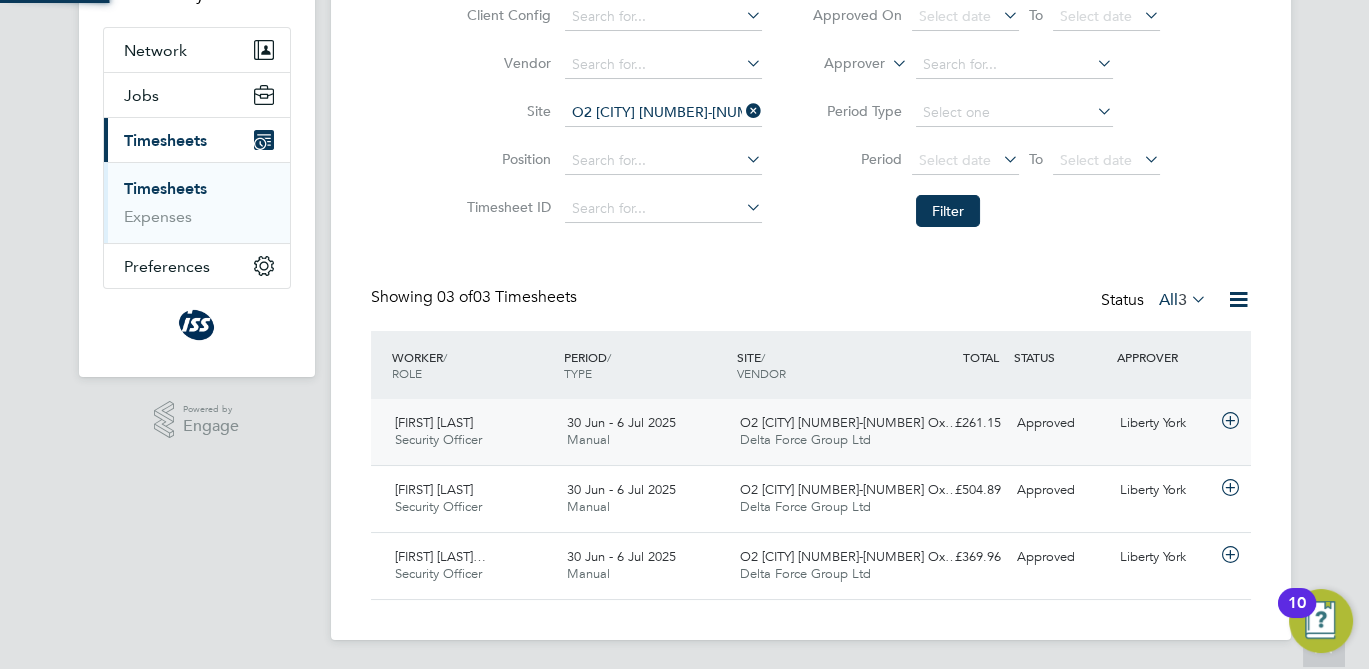 click 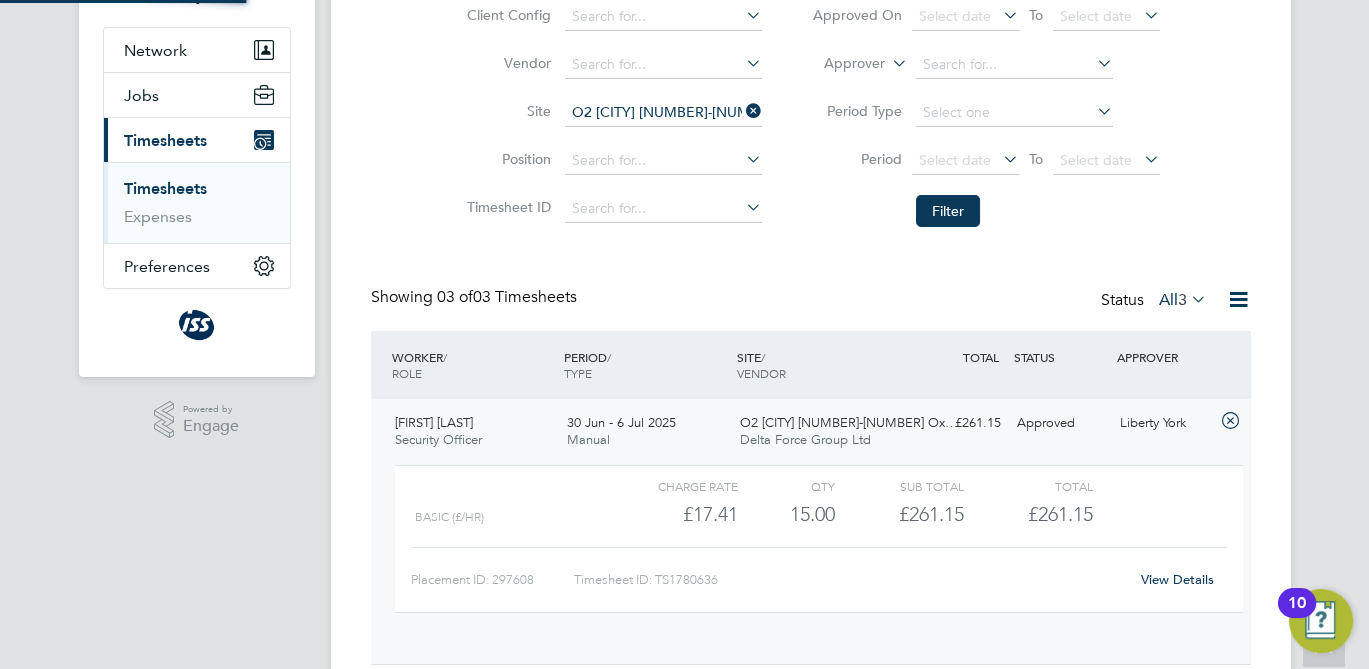 scroll, scrollTop: 9, scrollLeft: 10, axis: both 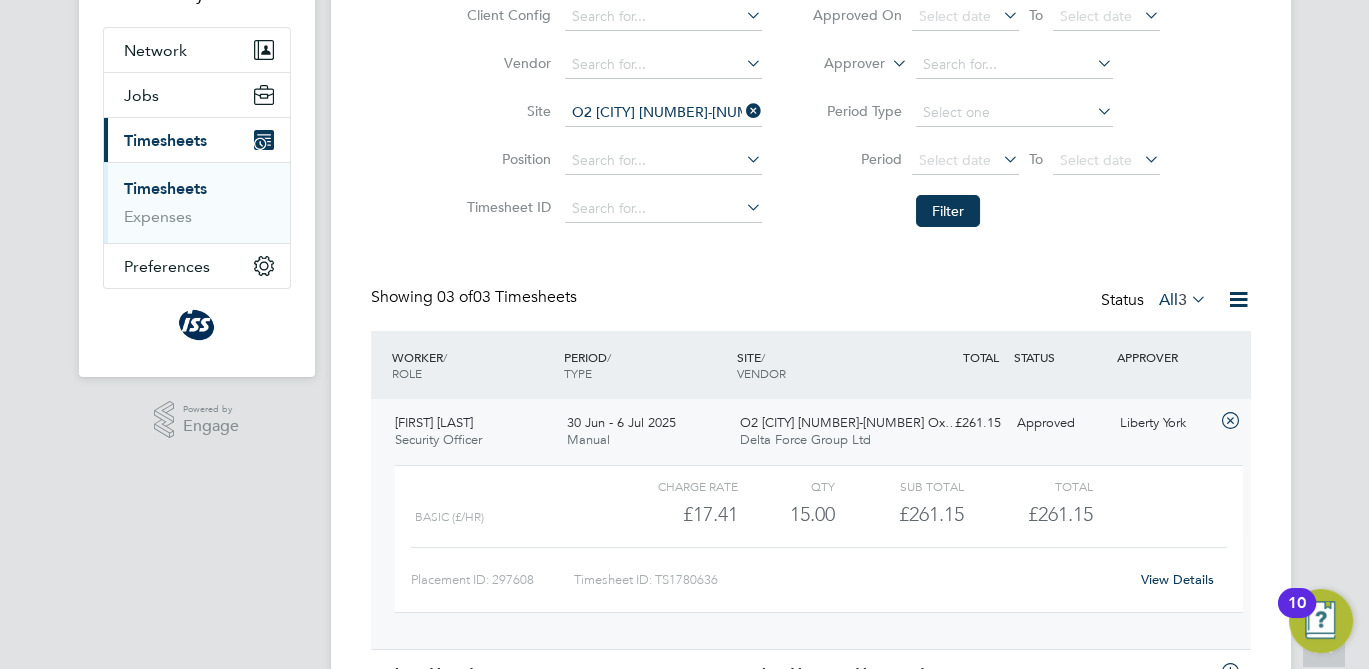 click on "Liberty York" 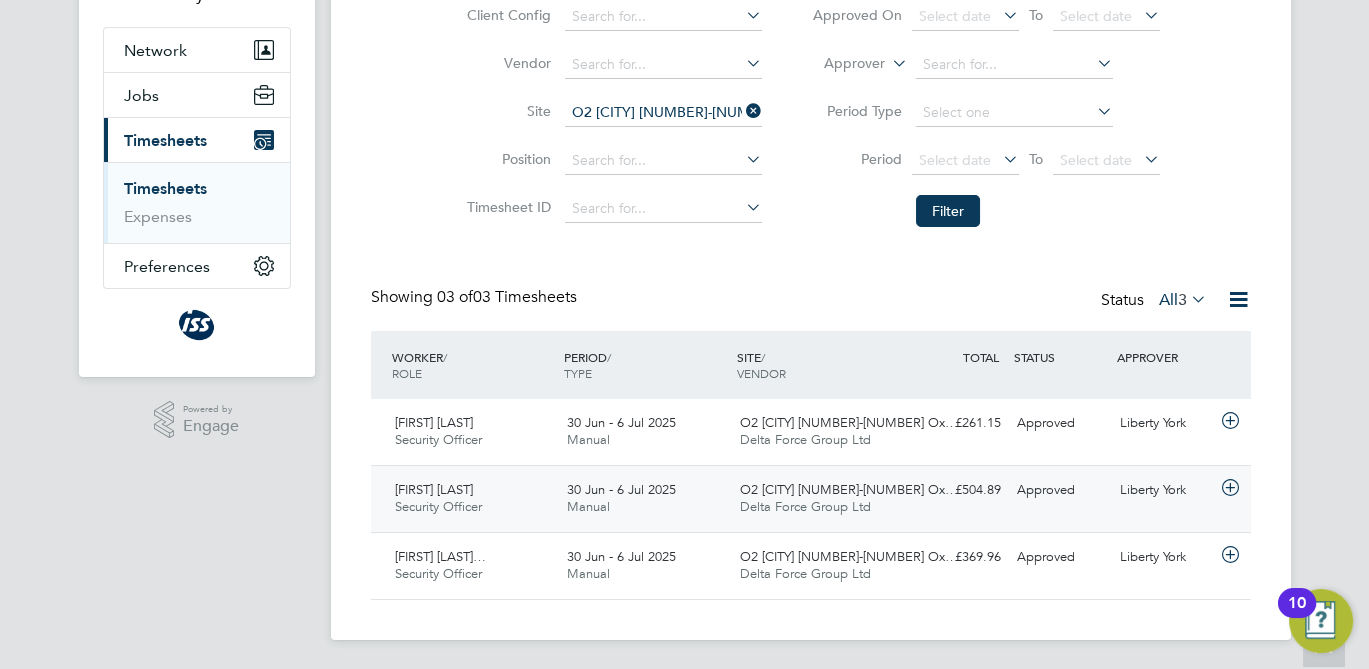 click 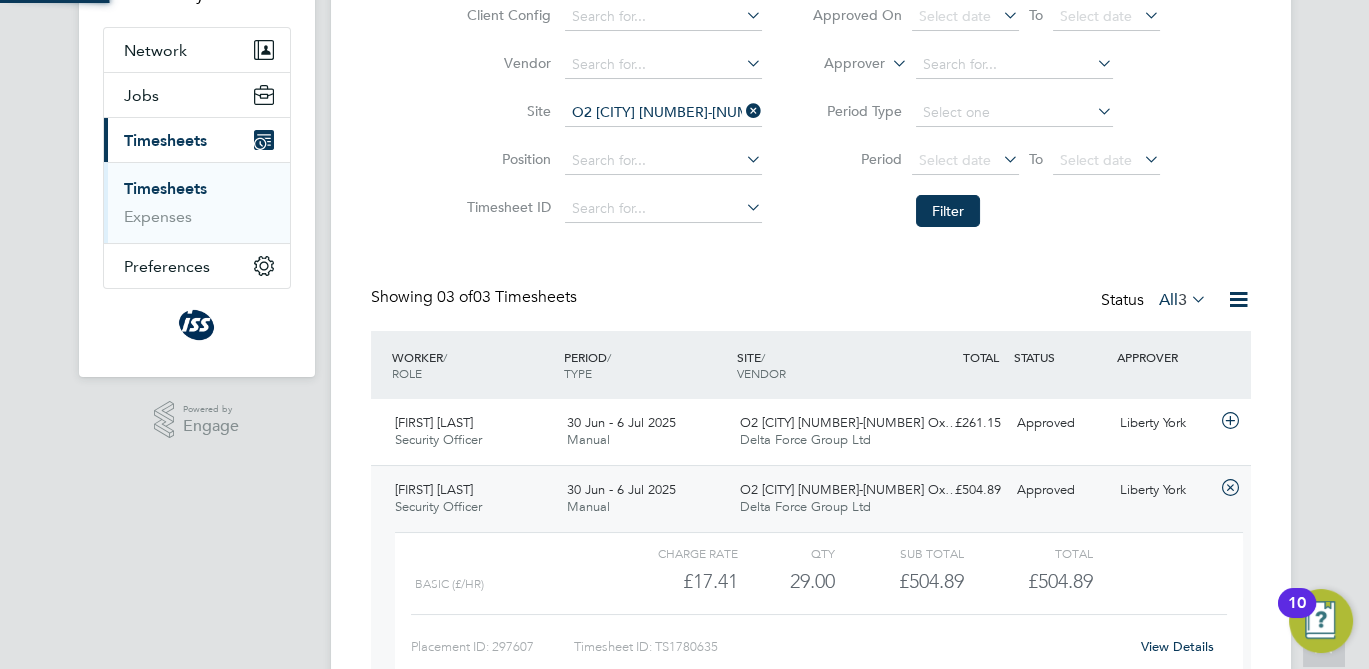 scroll, scrollTop: 9, scrollLeft: 10, axis: both 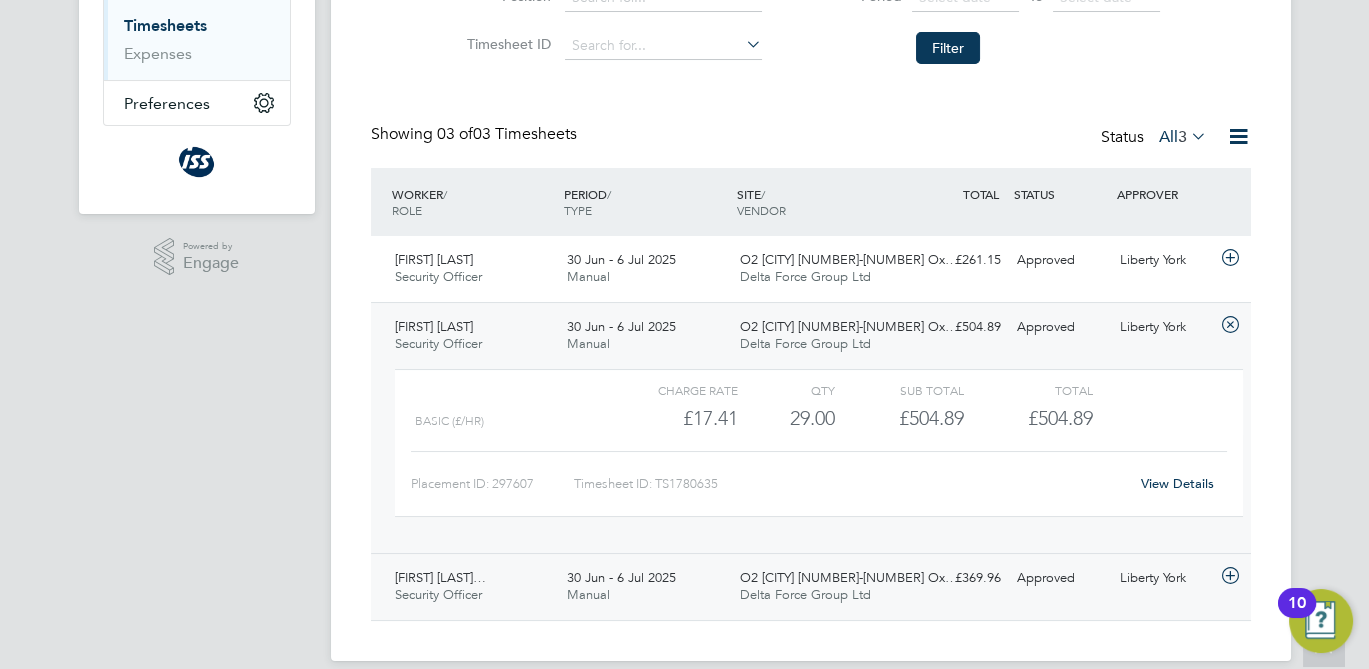 click 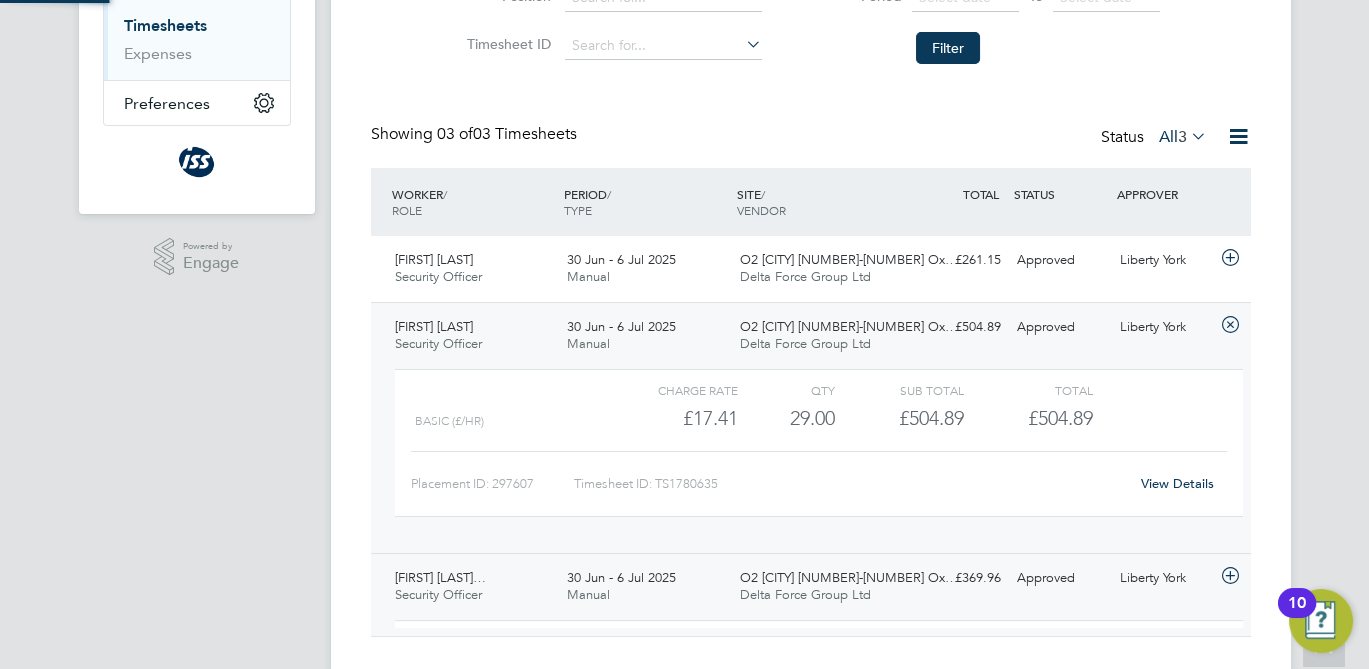 scroll, scrollTop: 9, scrollLeft: 10, axis: both 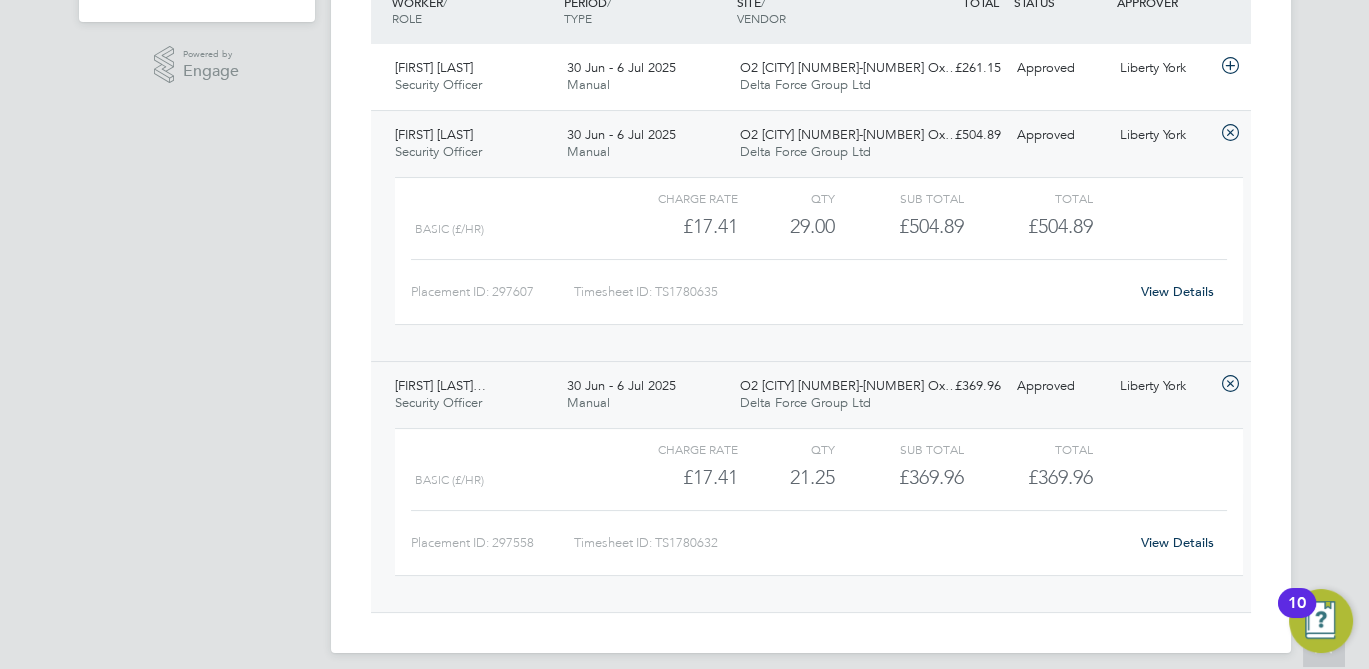 drag, startPoint x: 1180, startPoint y: 528, endPoint x: 1169, endPoint y: 540, distance: 16.27882 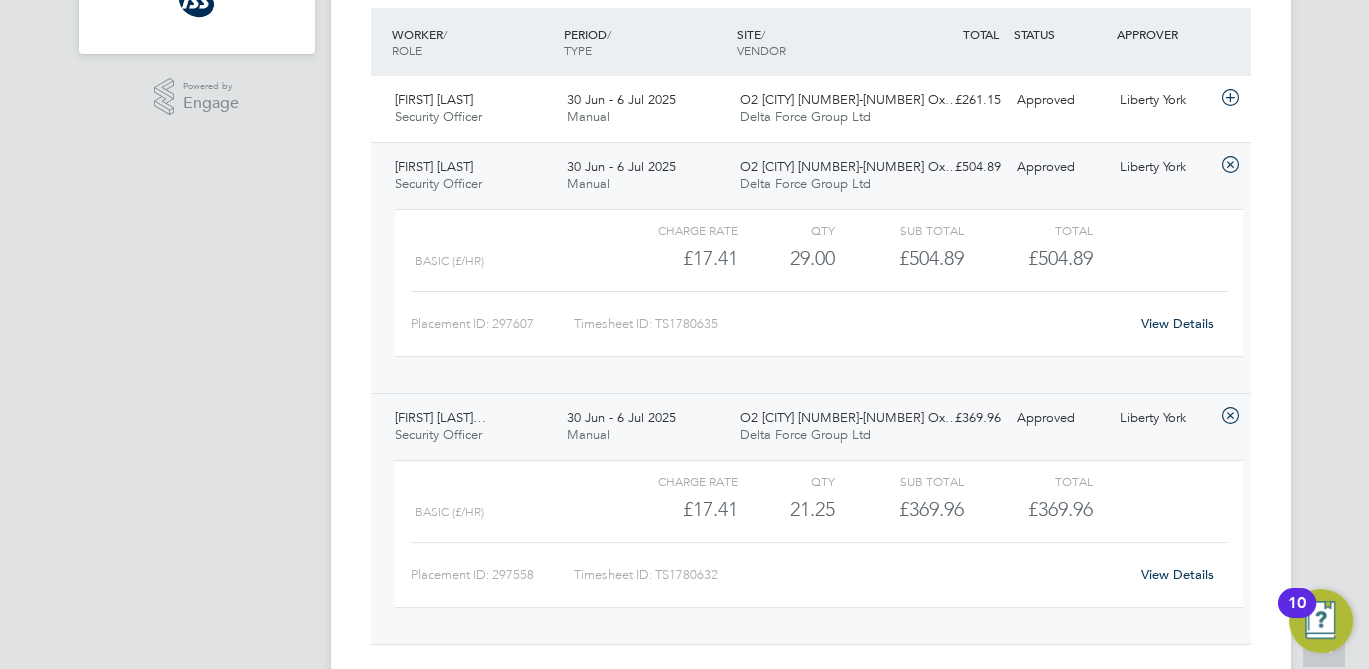 scroll, scrollTop: 489, scrollLeft: 0, axis: vertical 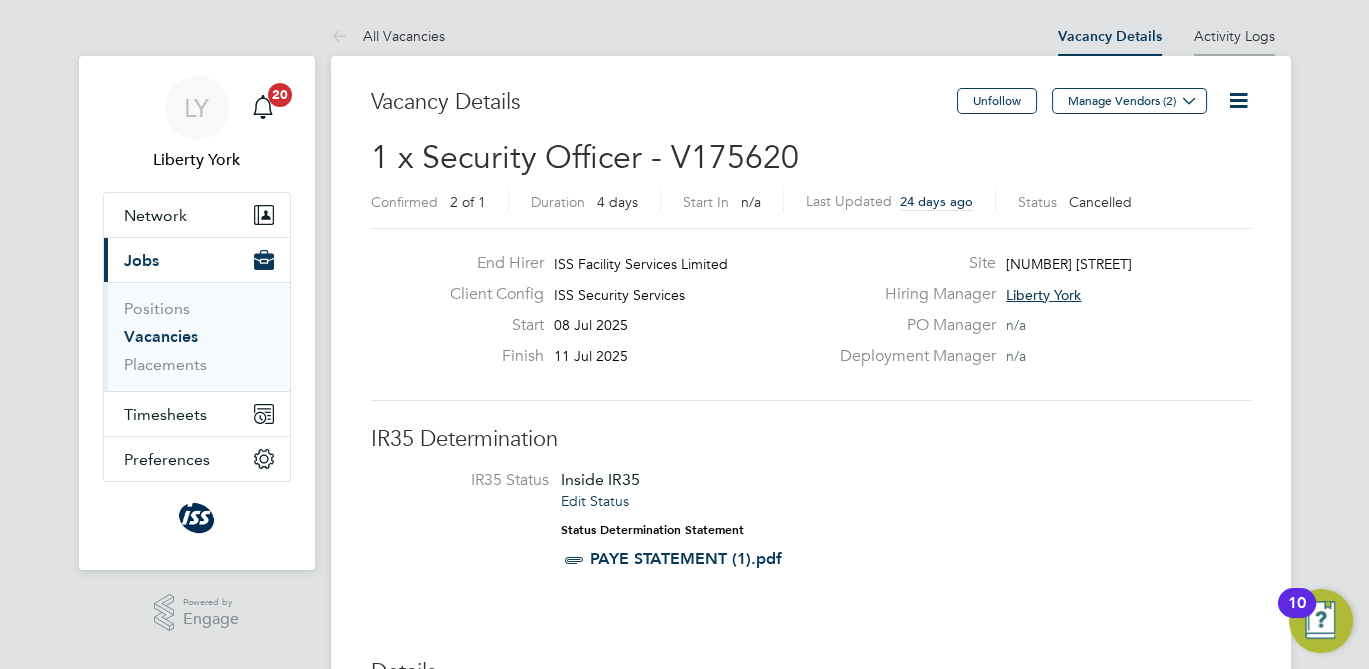 click on "Activity Logs" at bounding box center (1234, 36) 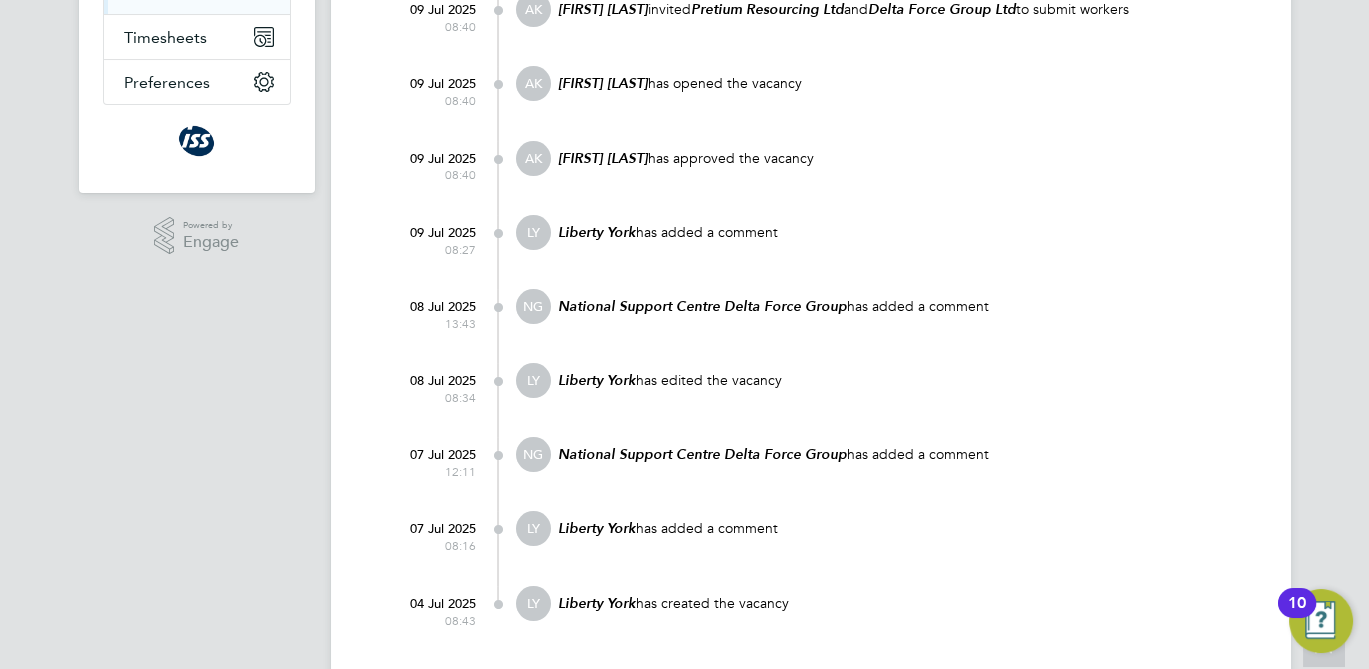 scroll, scrollTop: 407, scrollLeft: 0, axis: vertical 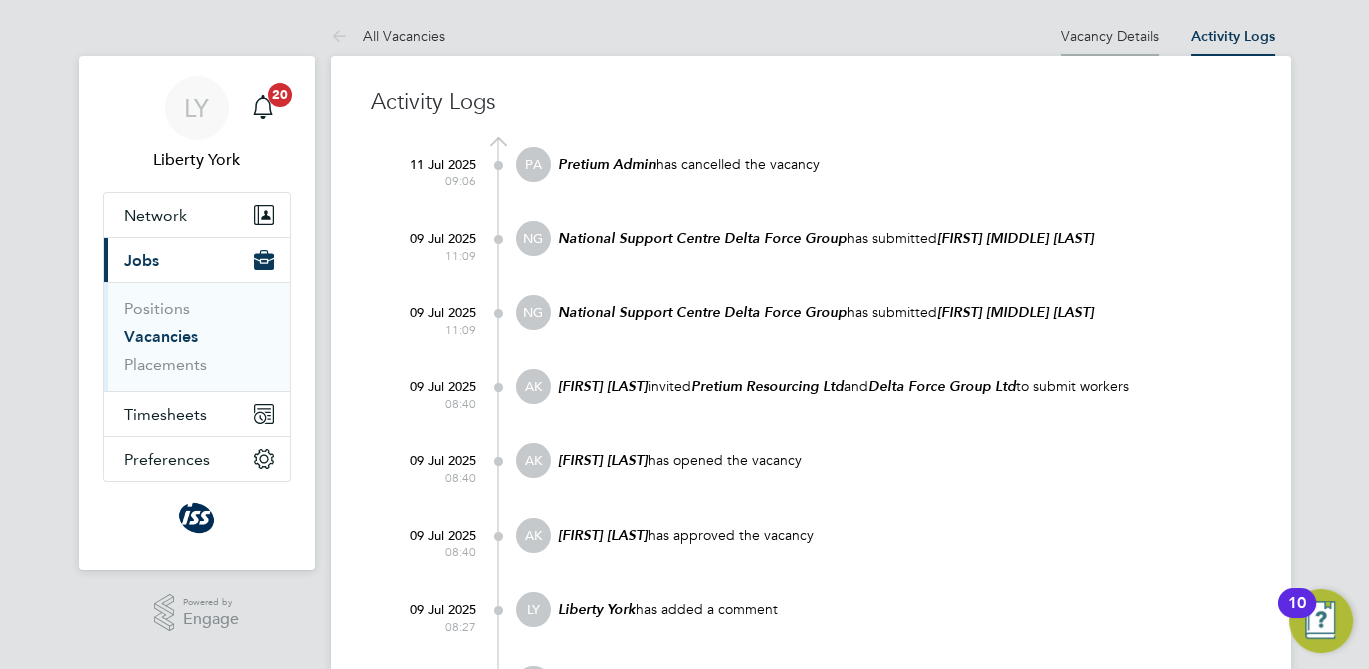 click on "Vacancy Details" at bounding box center (1110, 36) 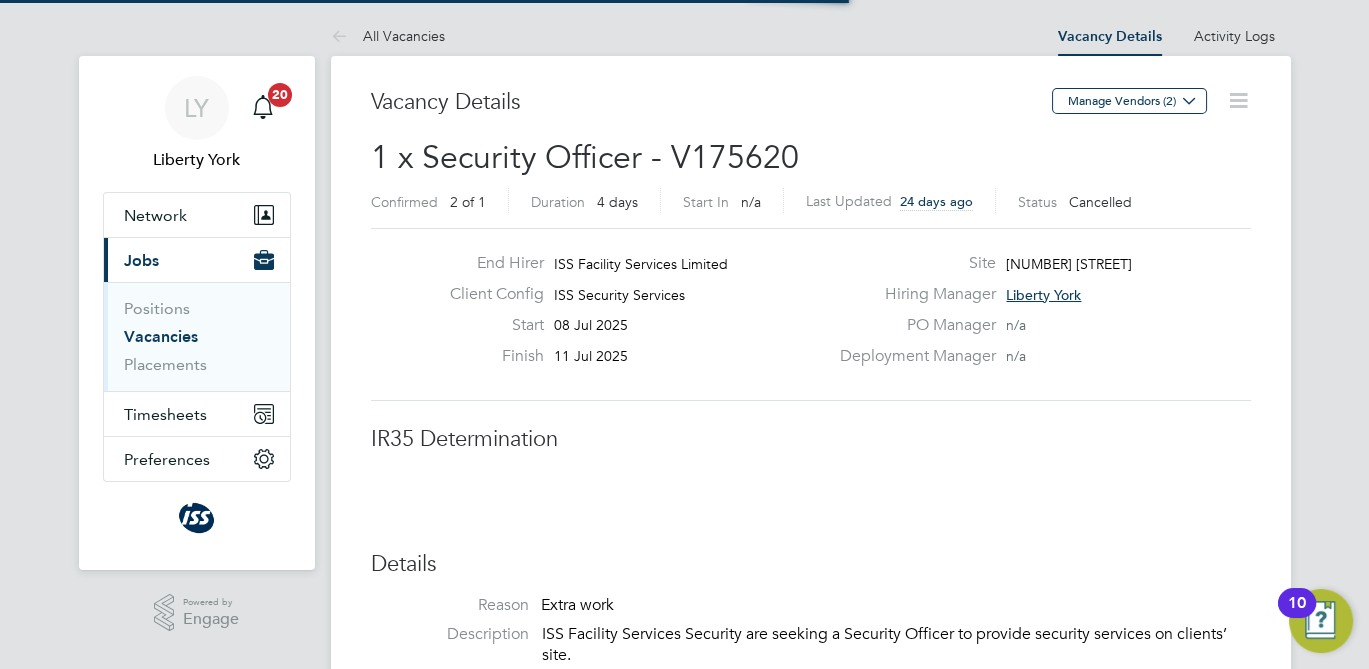 scroll, scrollTop: 10, scrollLeft: 9, axis: both 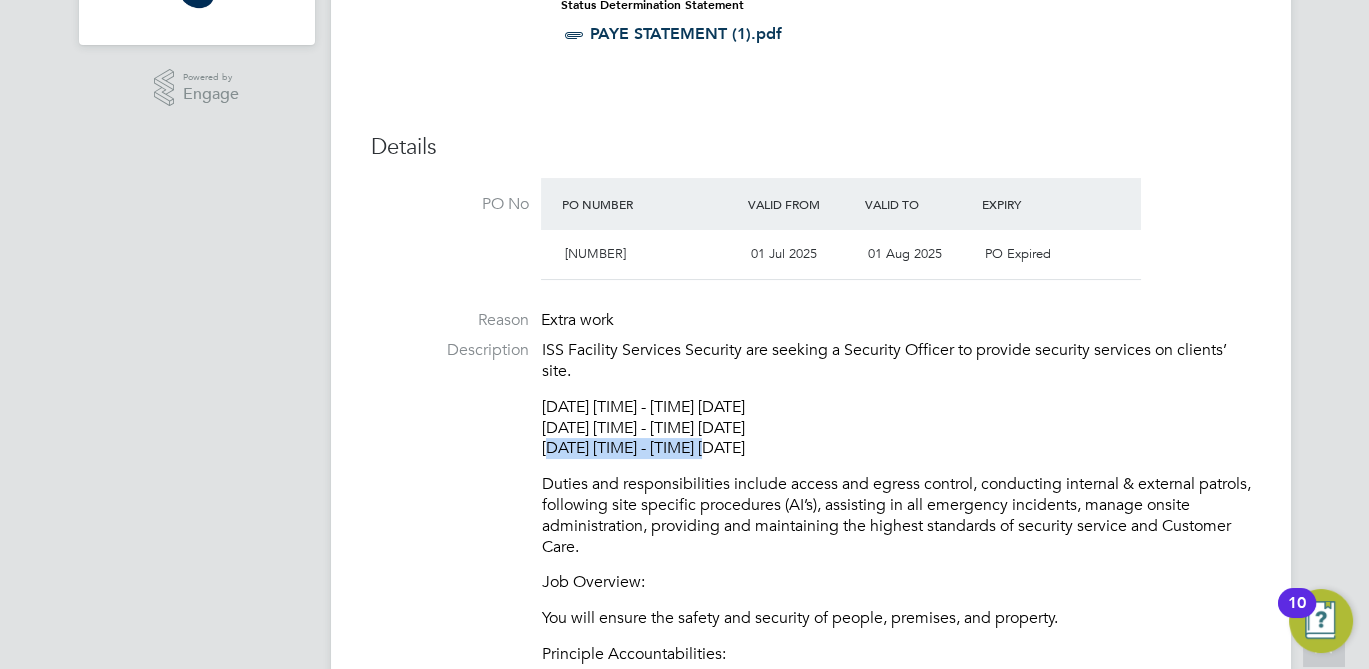 drag, startPoint x: 726, startPoint y: 445, endPoint x: 537, endPoint y: 442, distance: 189.0238 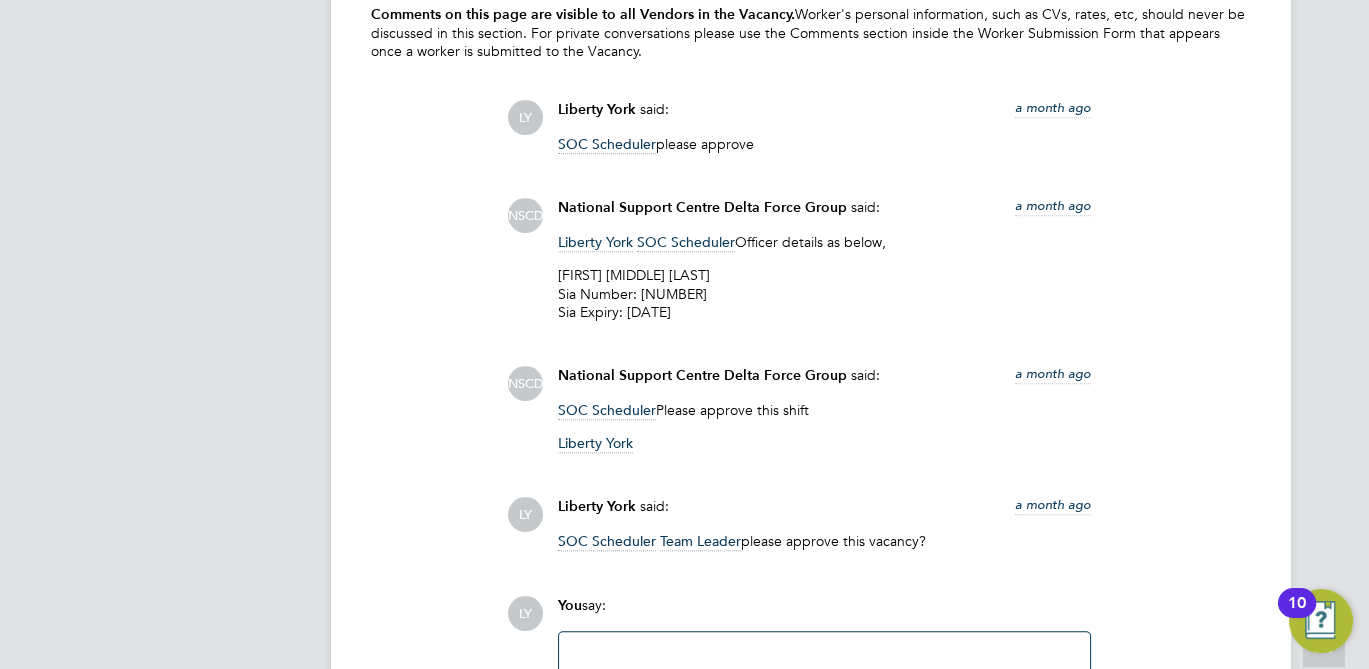 scroll, scrollTop: 3155, scrollLeft: 0, axis: vertical 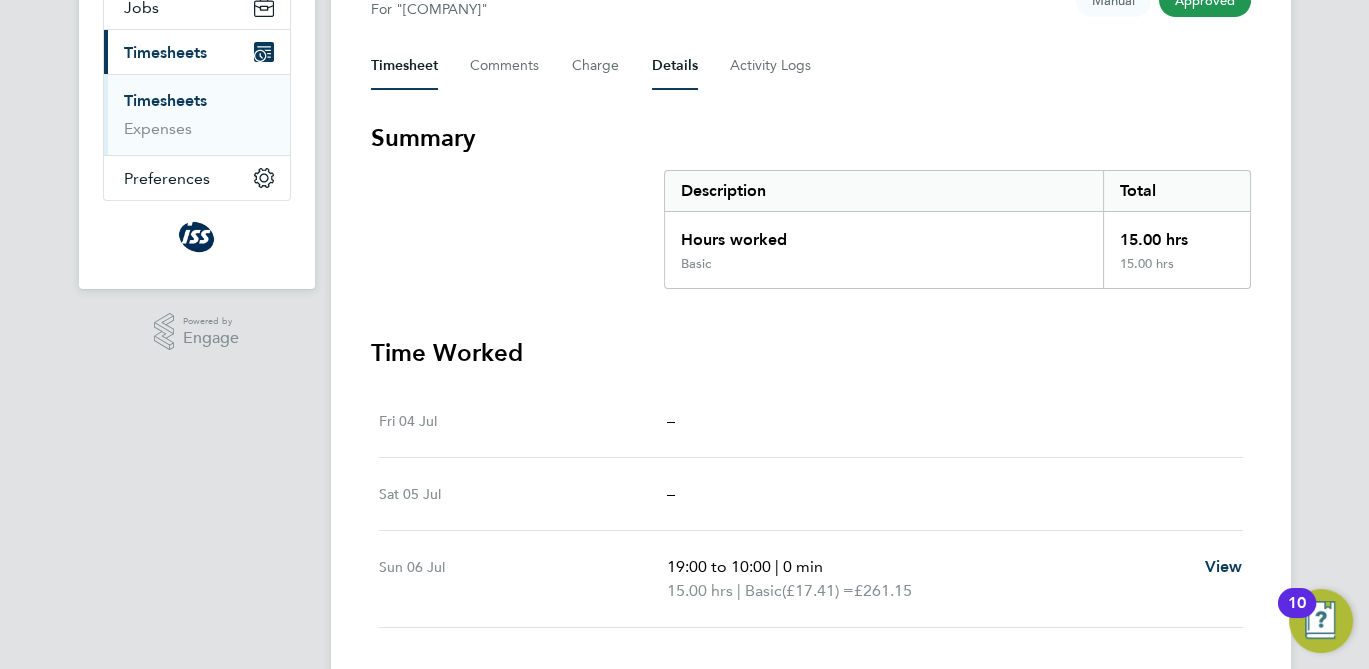 click on "Details" at bounding box center [675, 66] 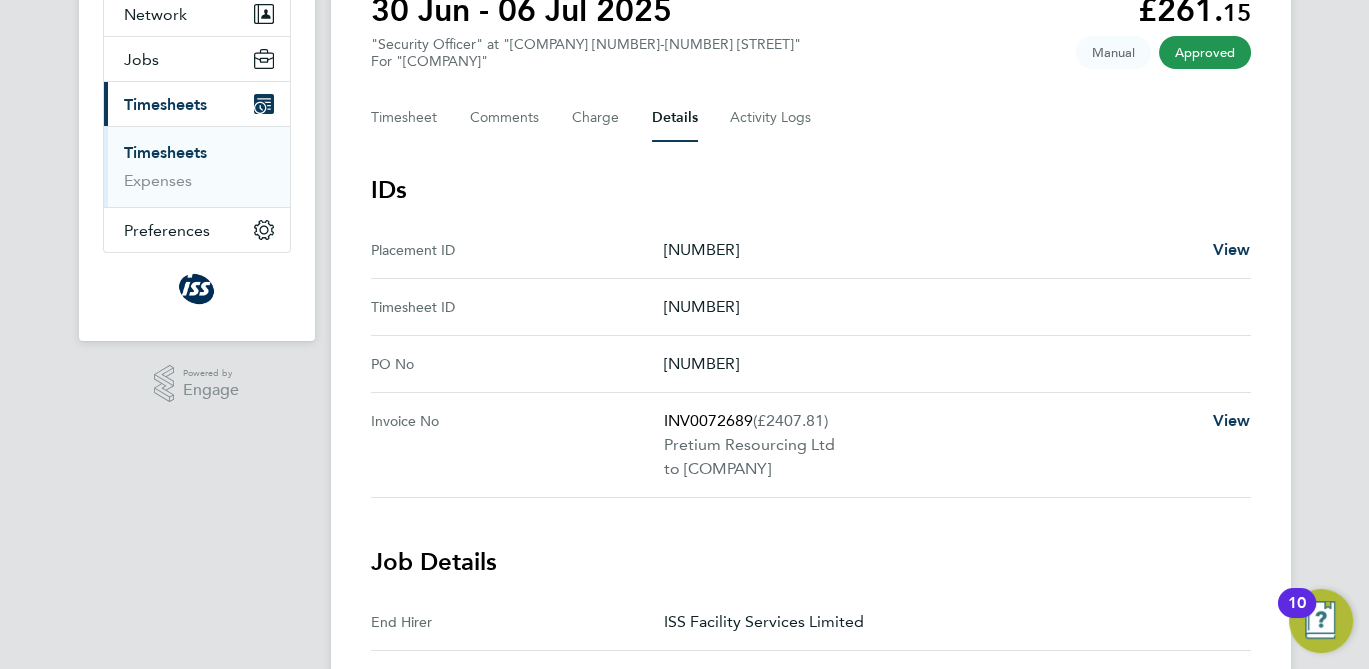 scroll, scrollTop: 188, scrollLeft: 0, axis: vertical 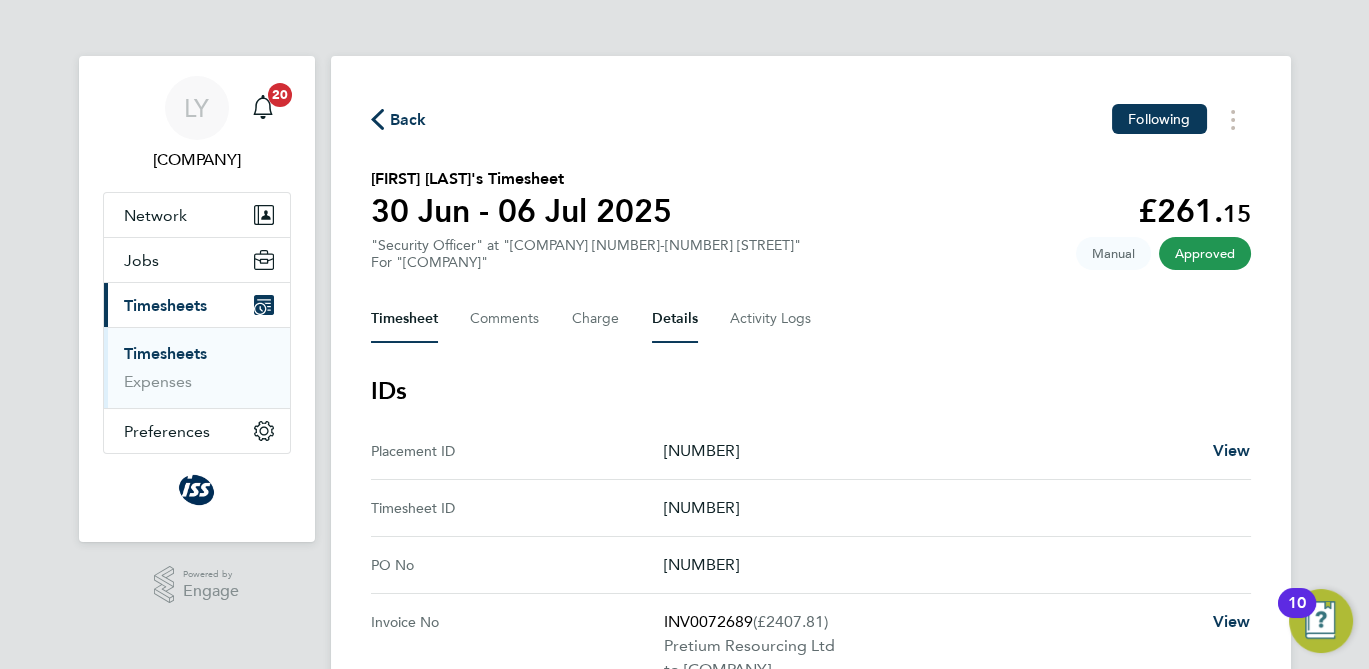 click on "Timesheet" at bounding box center (404, 319) 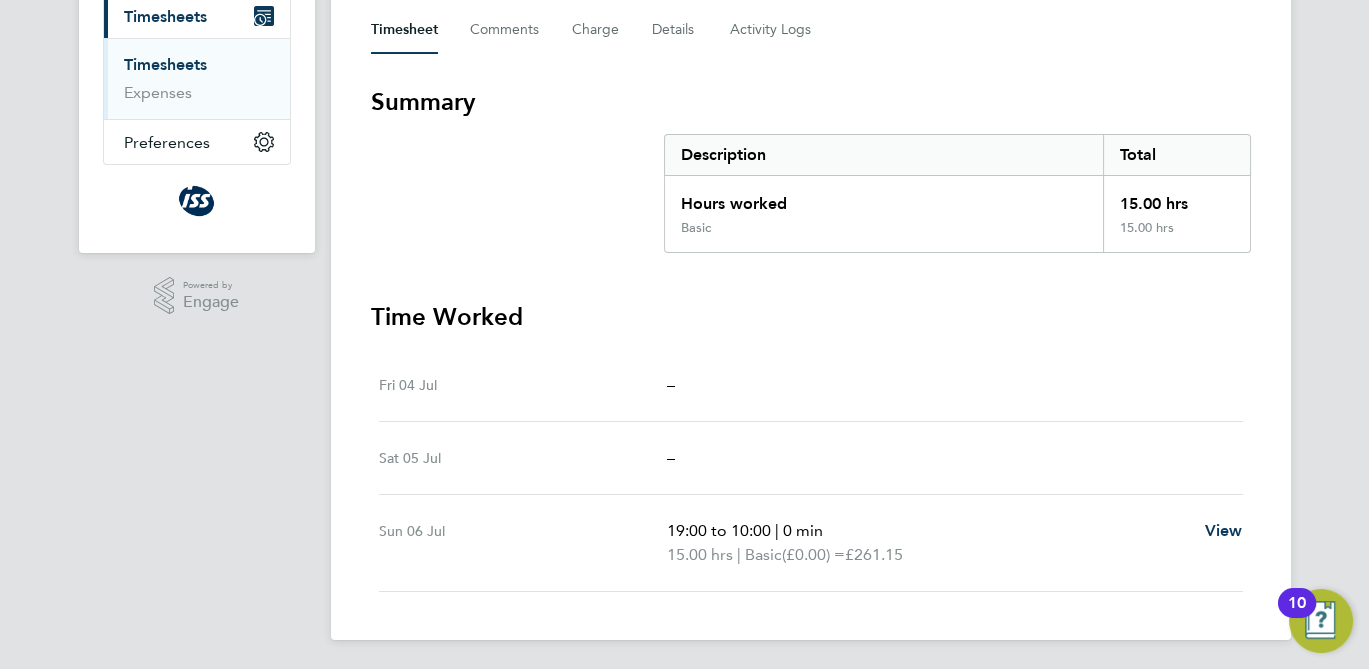 scroll, scrollTop: 289, scrollLeft: 0, axis: vertical 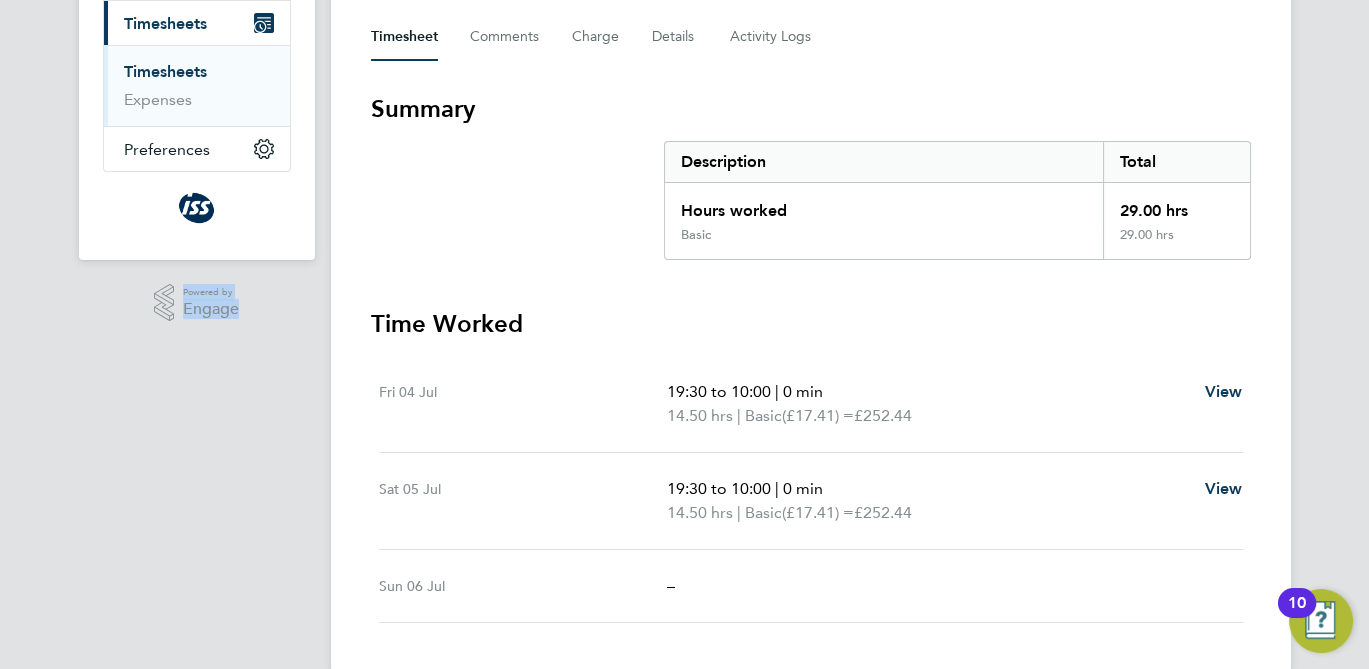 drag, startPoint x: 245, startPoint y: 304, endPoint x: 140, endPoint y: 280, distance: 107.70794 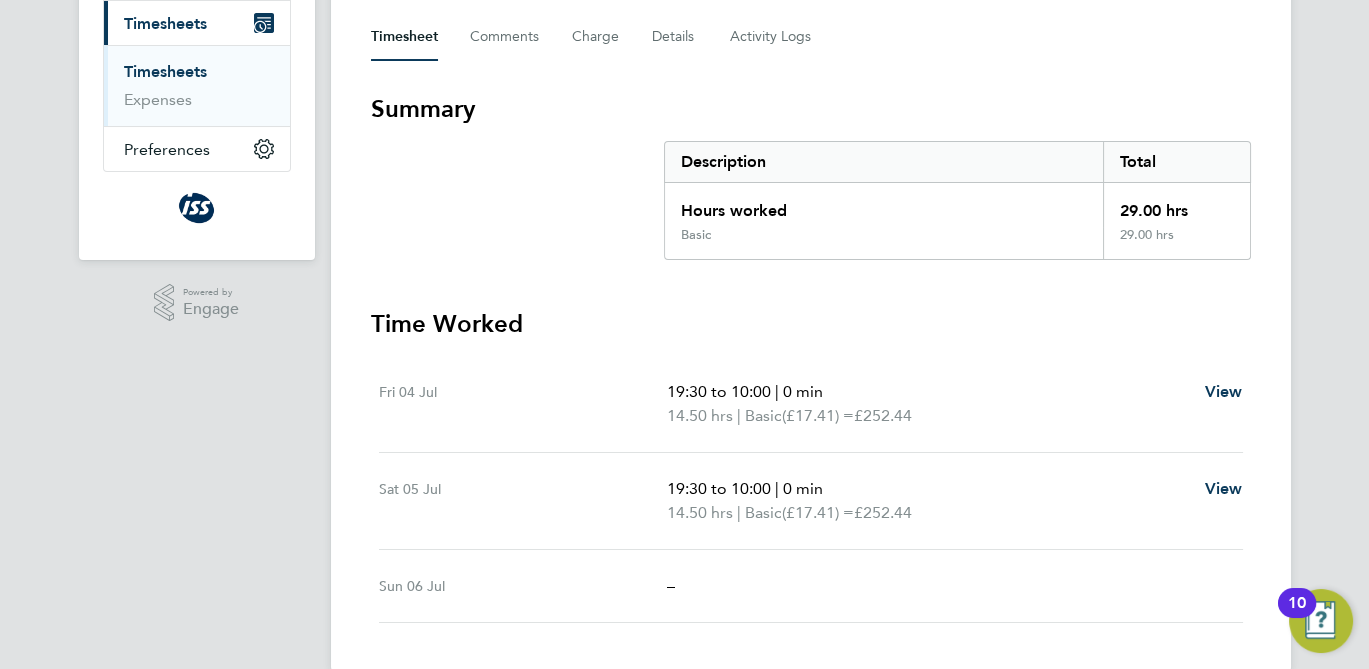 drag, startPoint x: 140, startPoint y: 280, endPoint x: 122, endPoint y: 397, distance: 118.37652 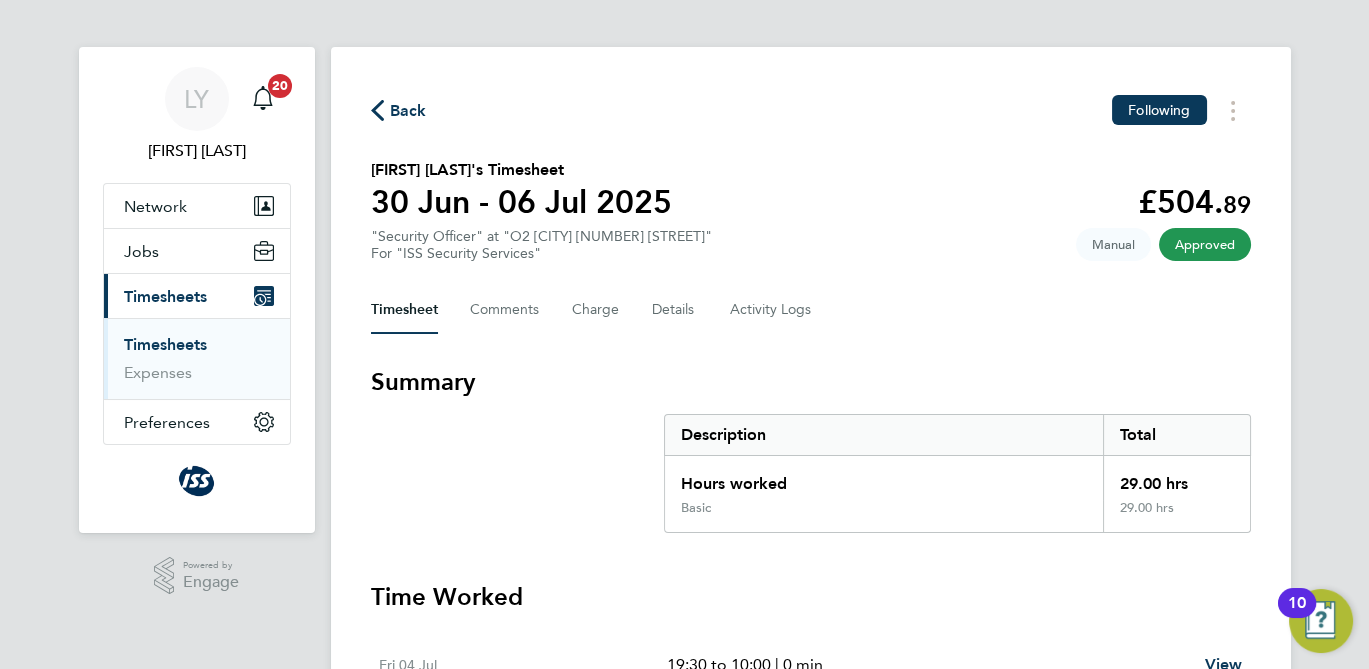 scroll, scrollTop: 0, scrollLeft: 0, axis: both 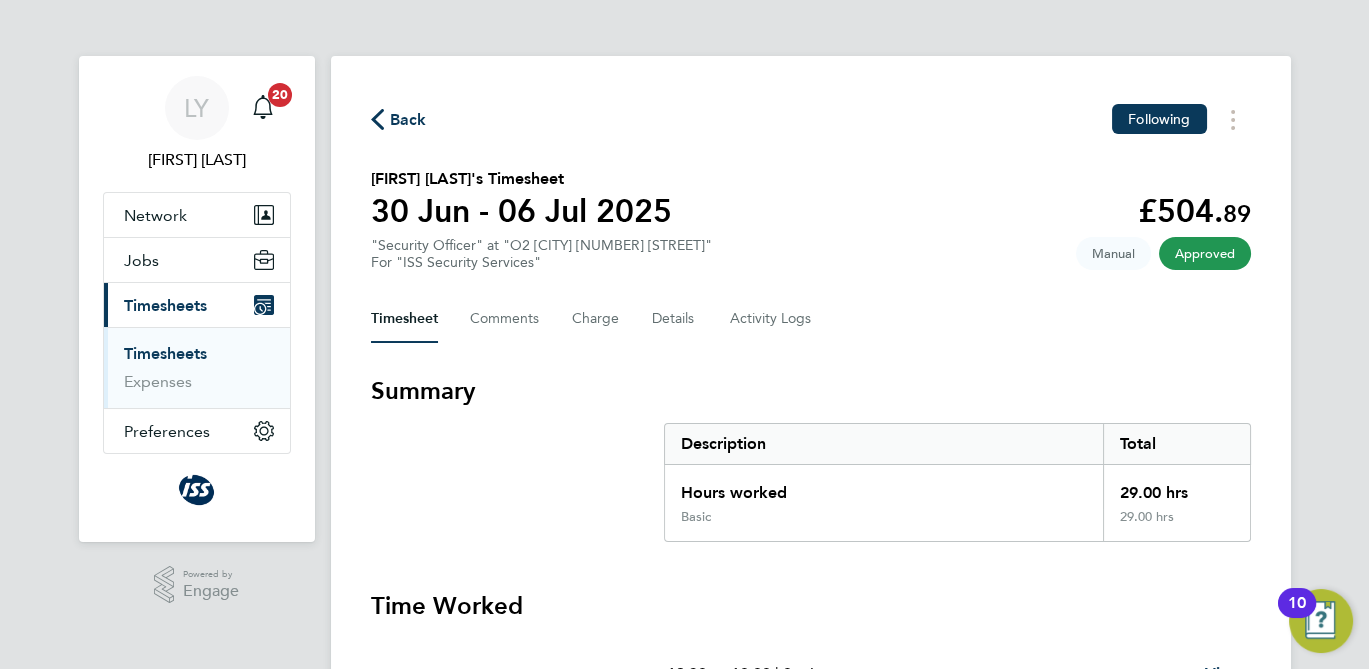 click on "Walid Youssef's Timesheet   30 Jun - 06 Jul 2025   £504. 89  "Security Officer" at "O2 London 142-144 Oxford Street"  For "ISS Security Services"  Approved   Manual" 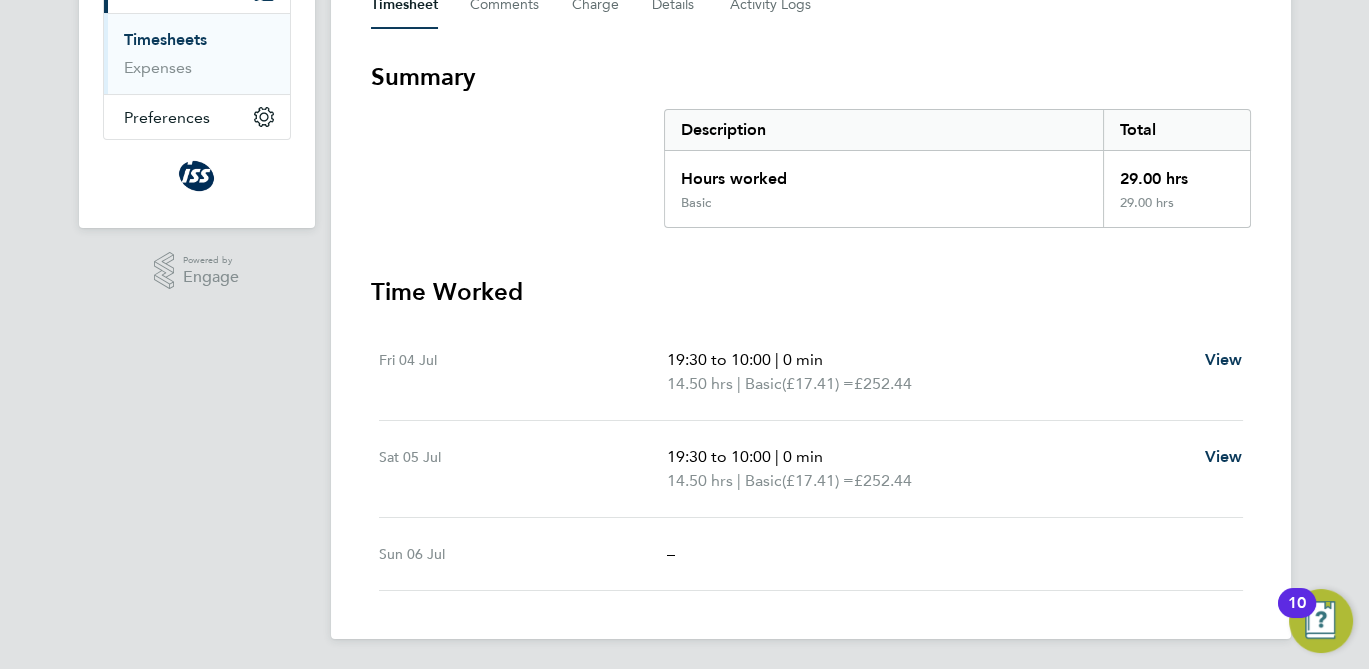 scroll, scrollTop: 314, scrollLeft: 0, axis: vertical 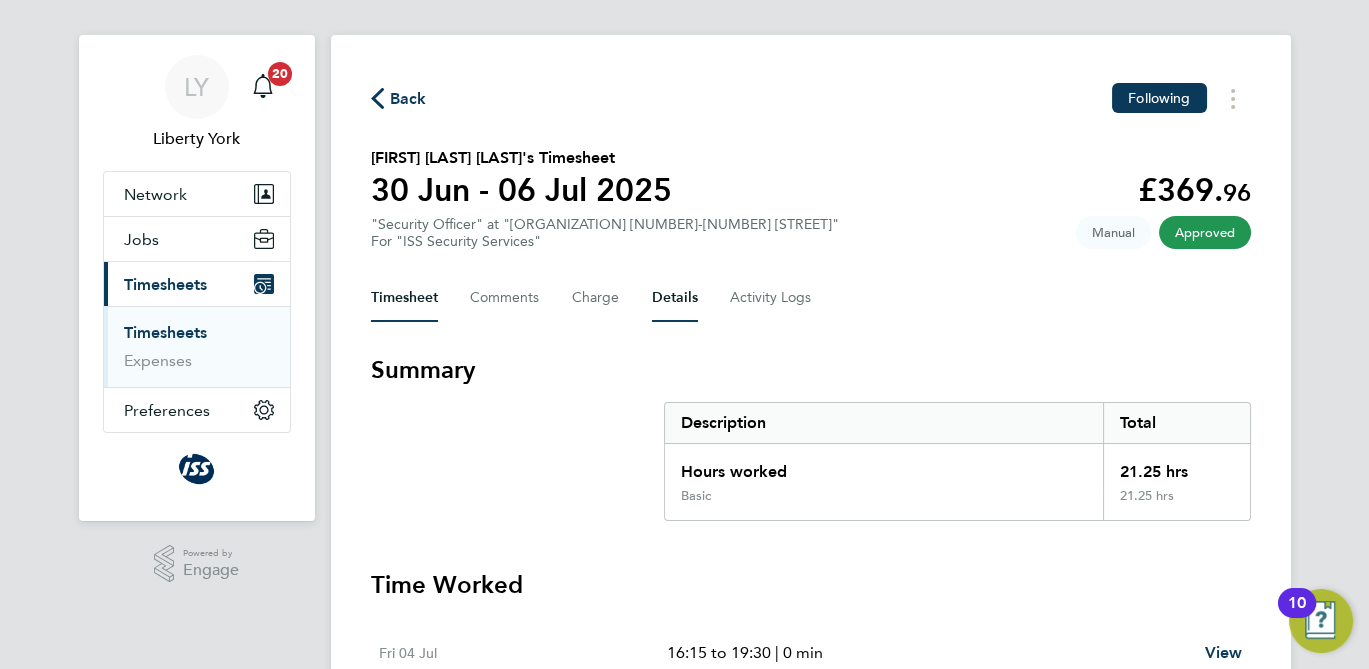 click on "Details" at bounding box center (675, 298) 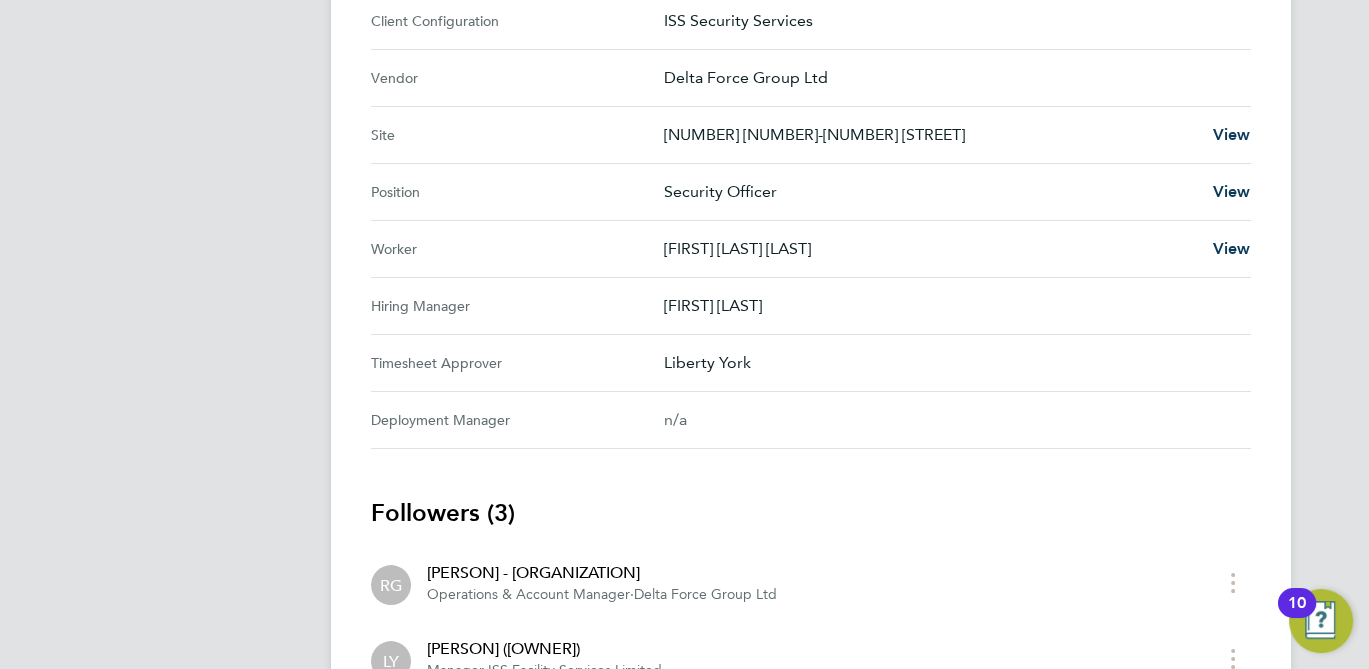 scroll, scrollTop: 1094, scrollLeft: 0, axis: vertical 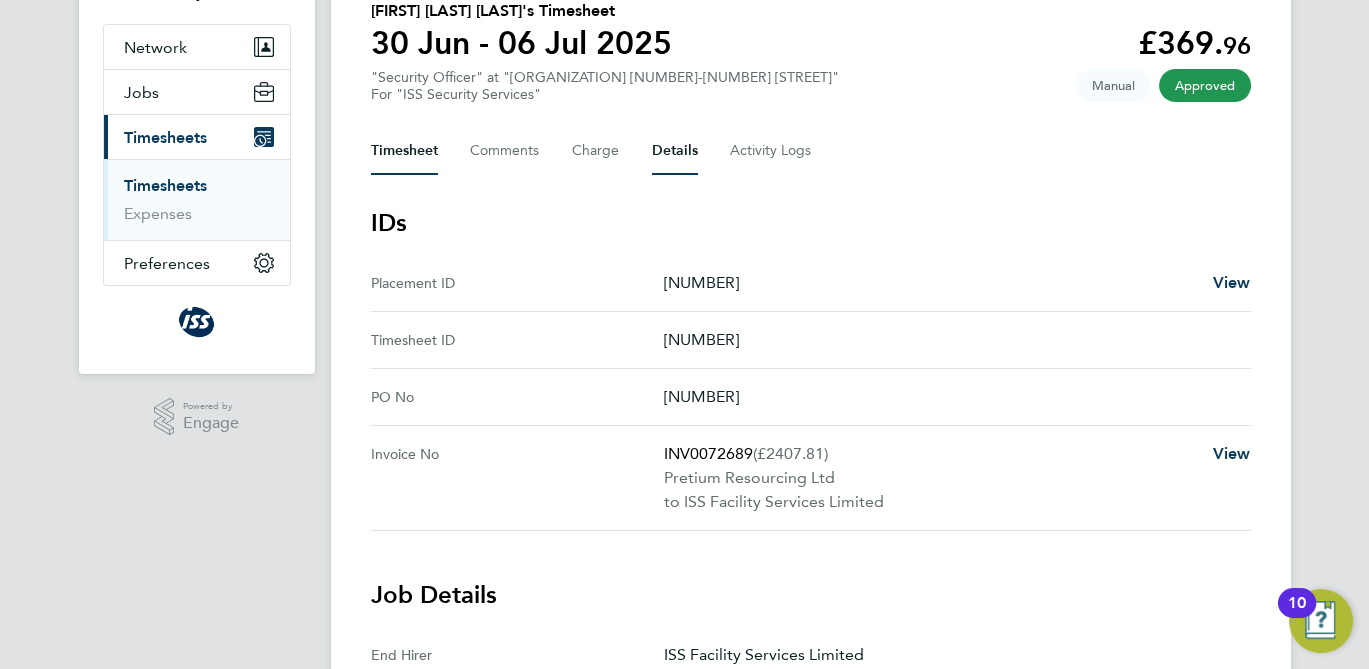 click on "Timesheet" at bounding box center (404, 151) 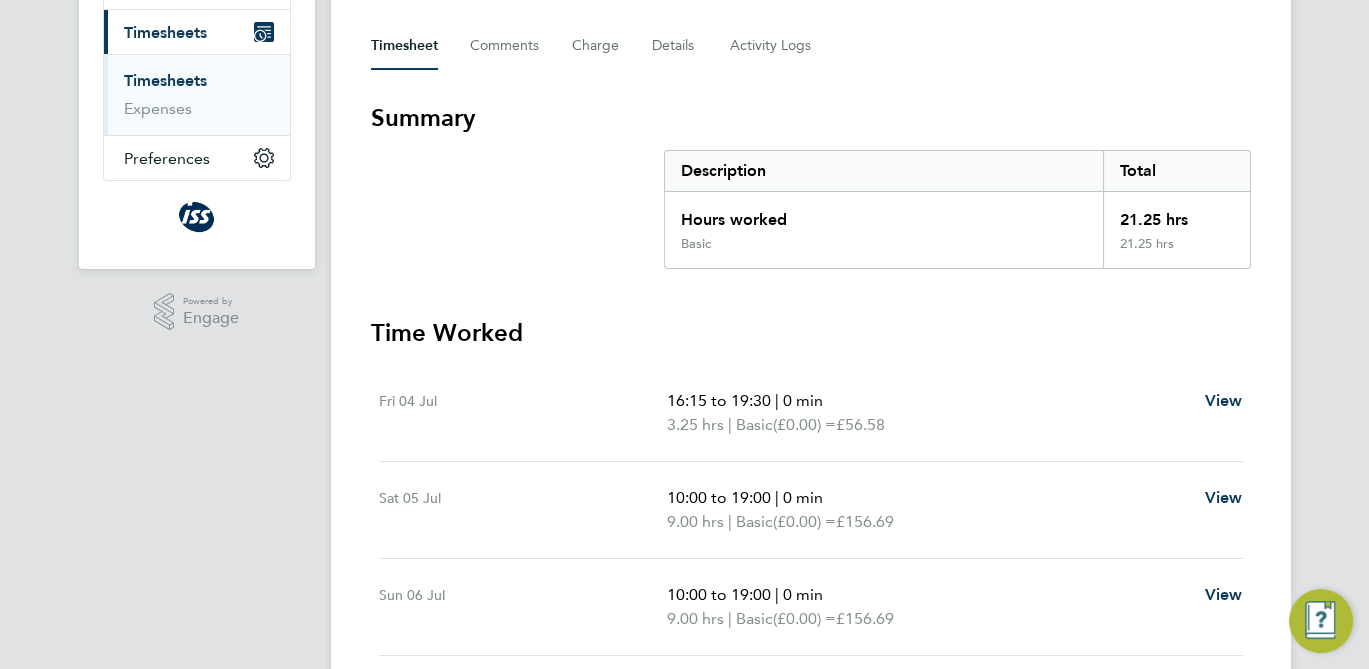 scroll, scrollTop: 337, scrollLeft: 0, axis: vertical 